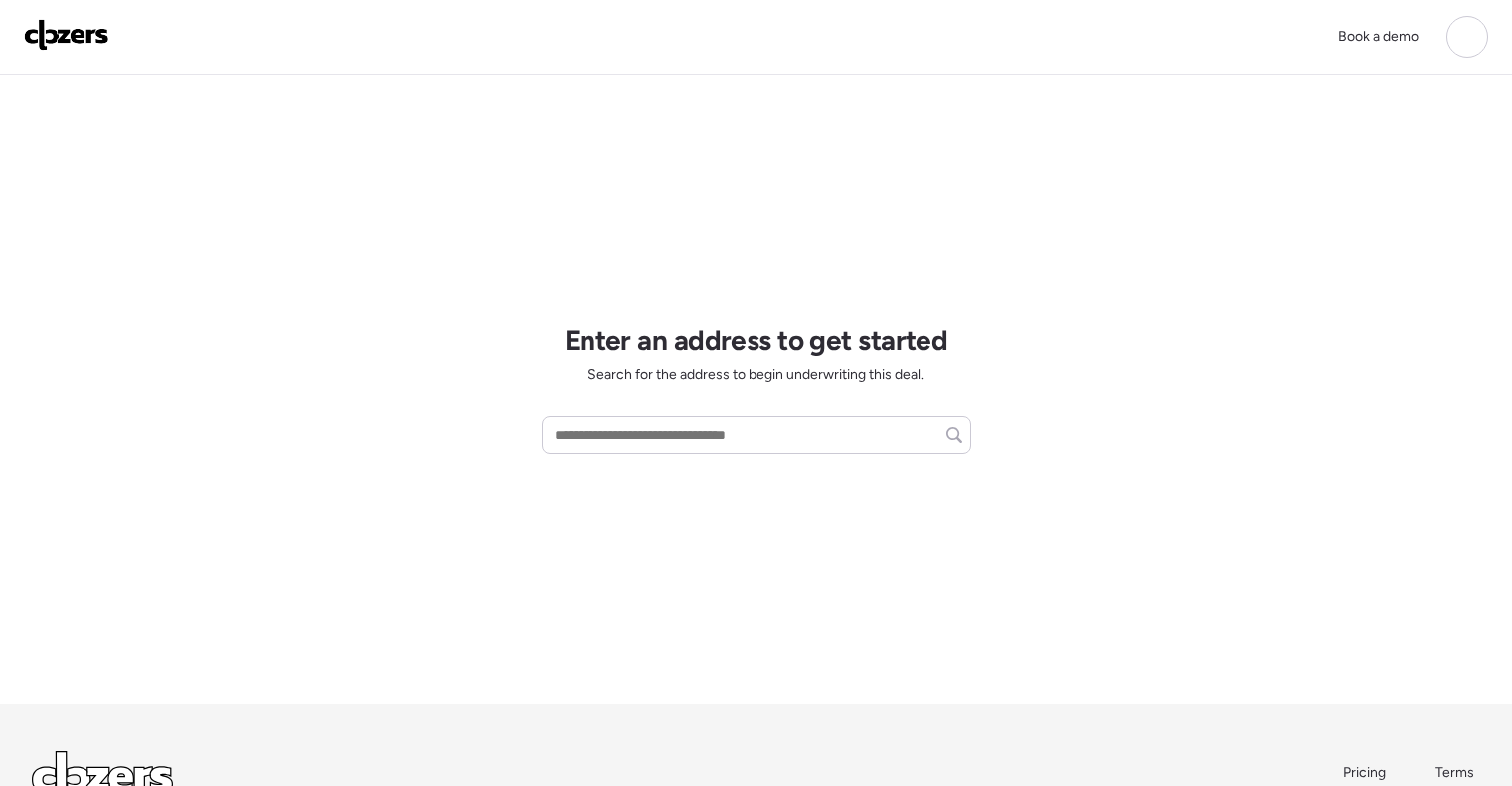scroll, scrollTop: 0, scrollLeft: 0, axis: both 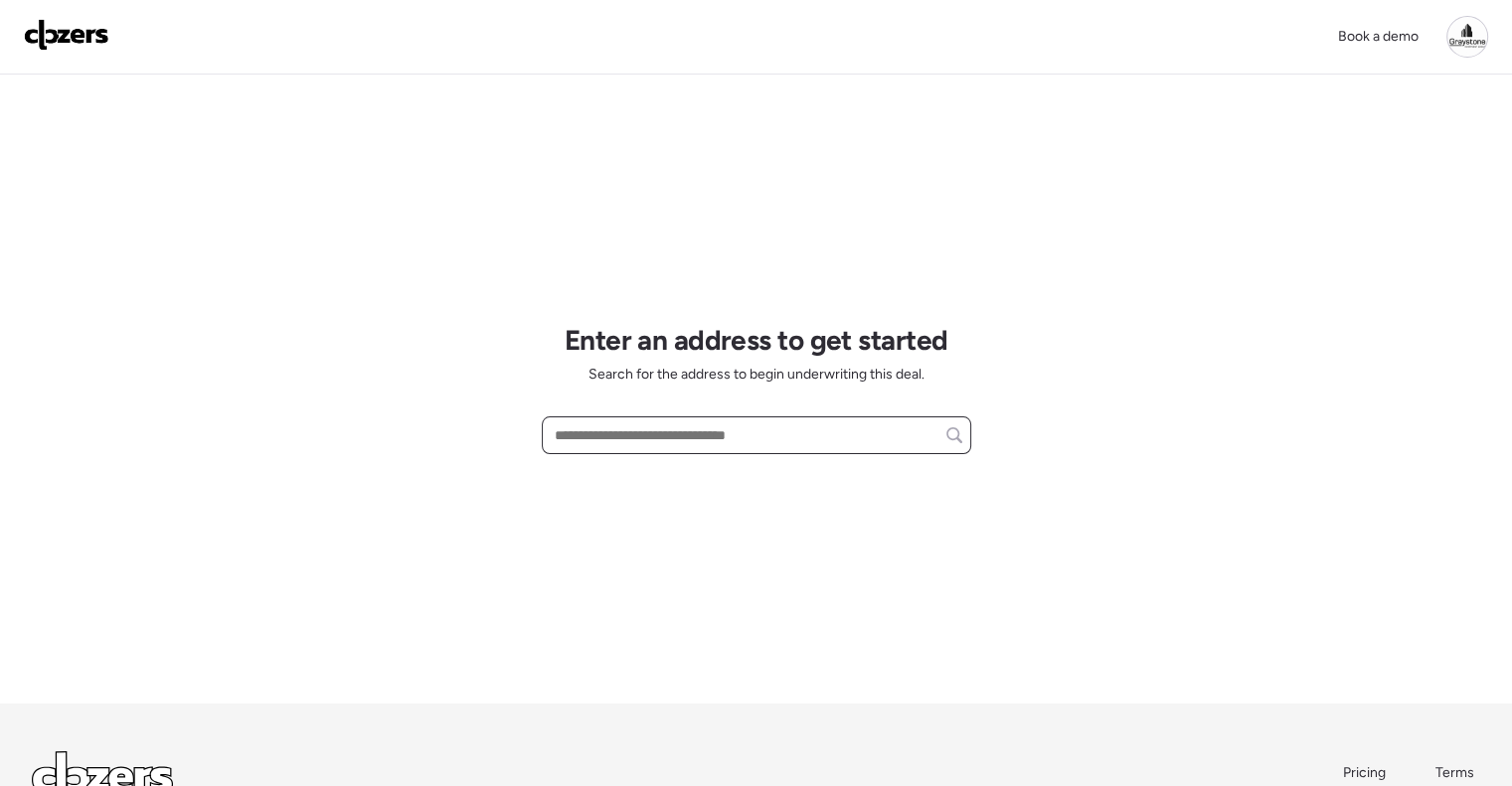 click at bounding box center [756, 435] 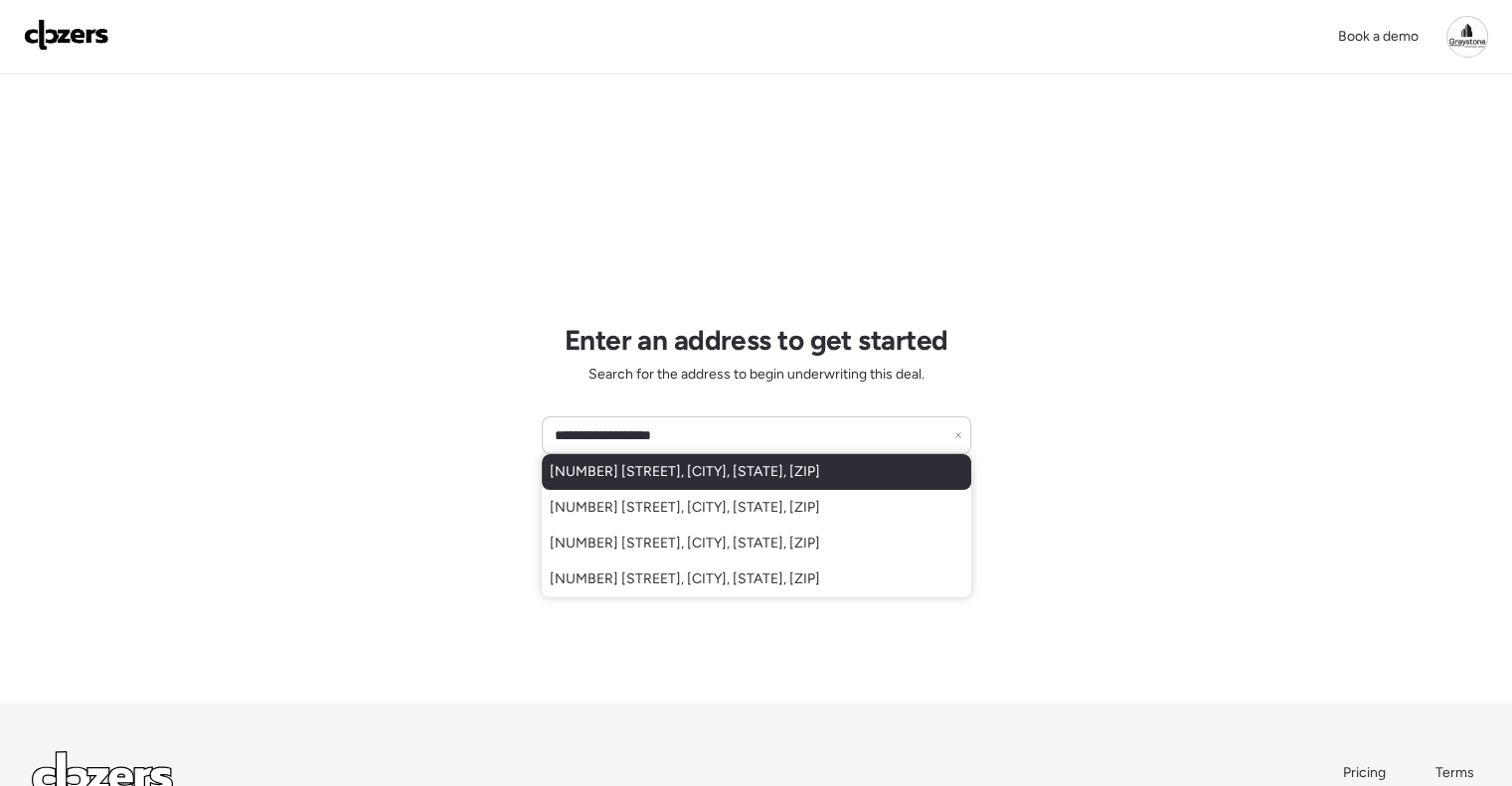 click on "[NUMBER] [STREET], [CITY], [STATE], [ZIP]" at bounding box center [685, 472] 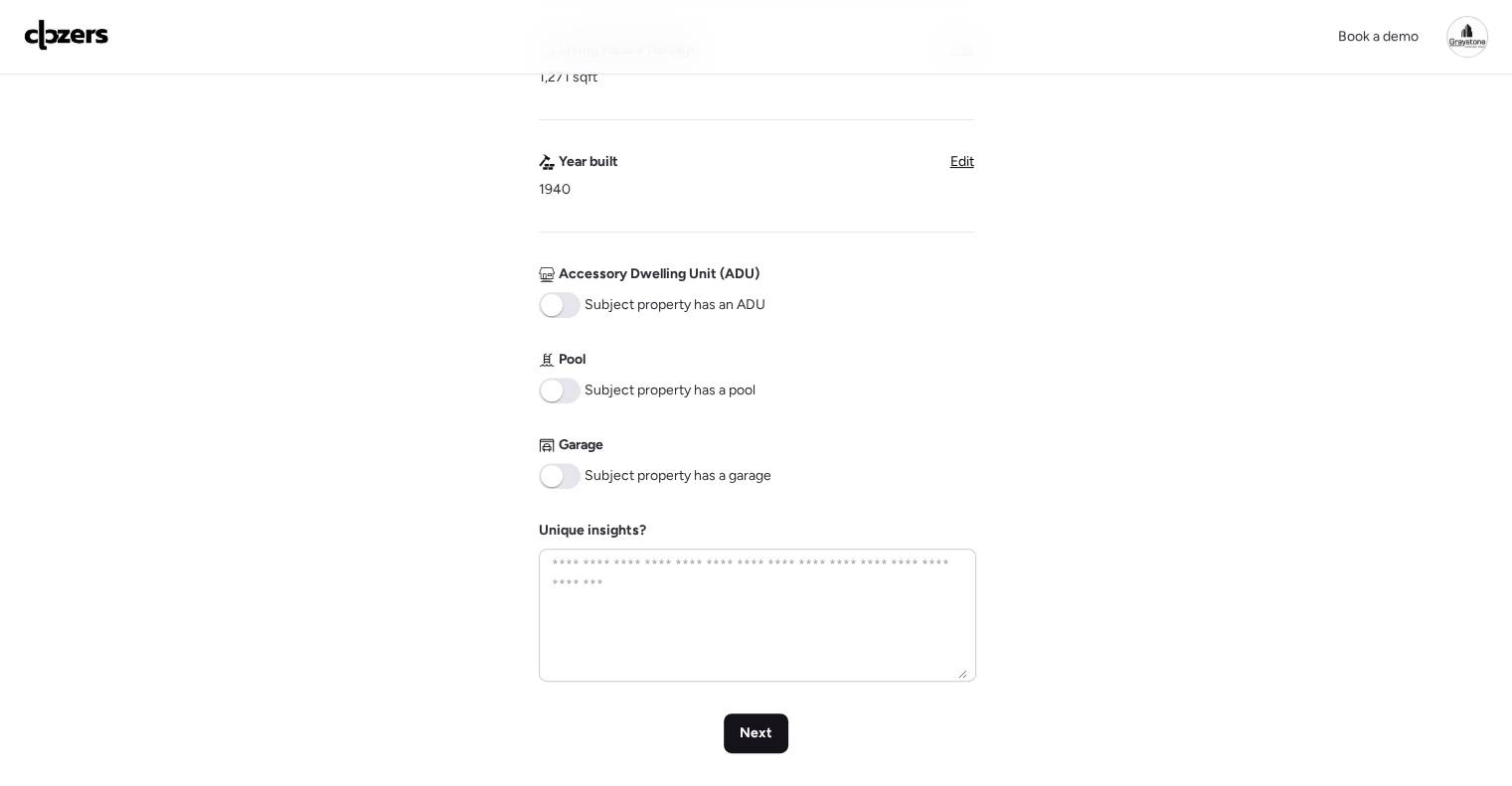 scroll, scrollTop: 795, scrollLeft: 0, axis: vertical 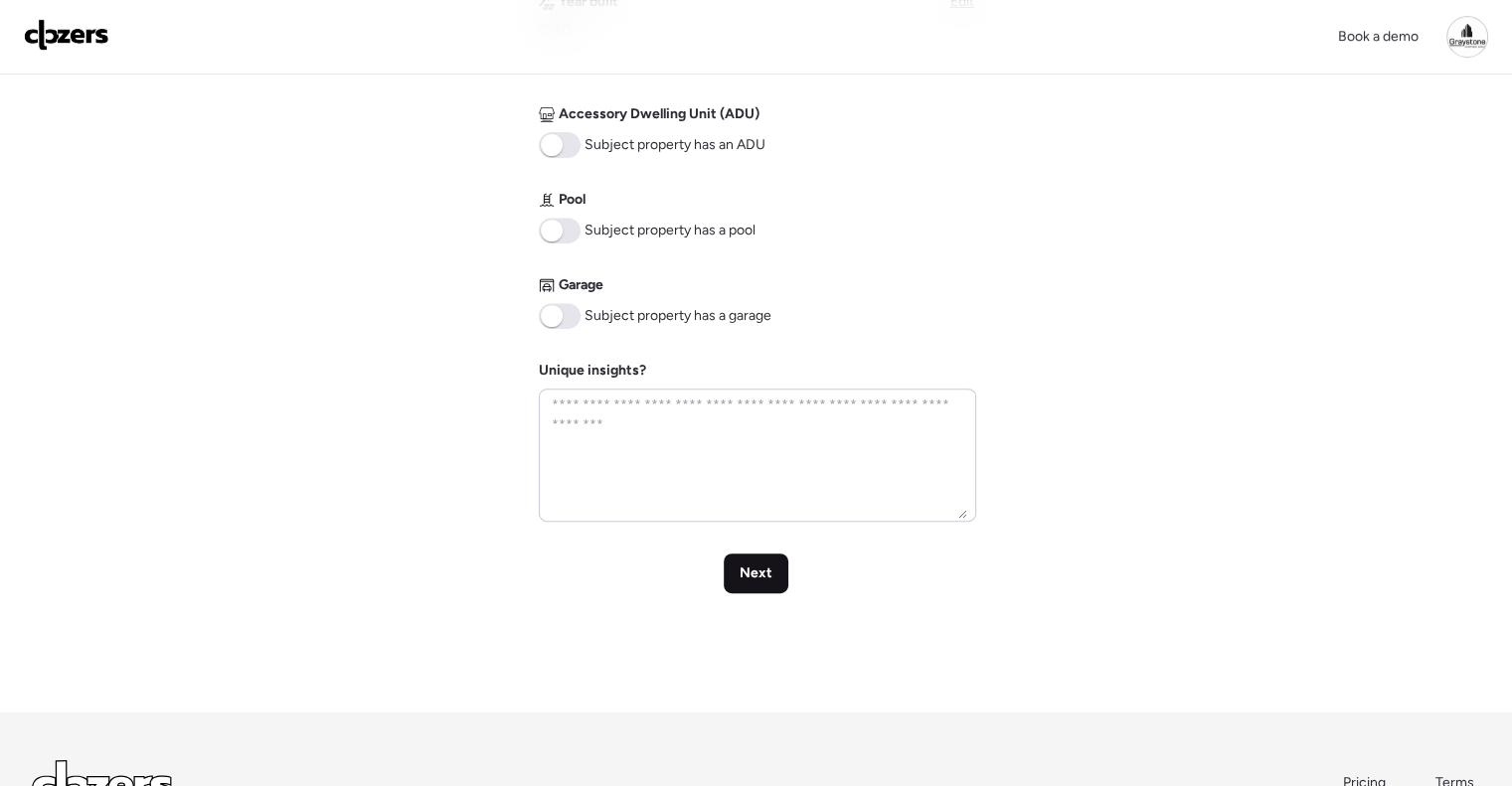 click on "Next" at bounding box center [756, 573] 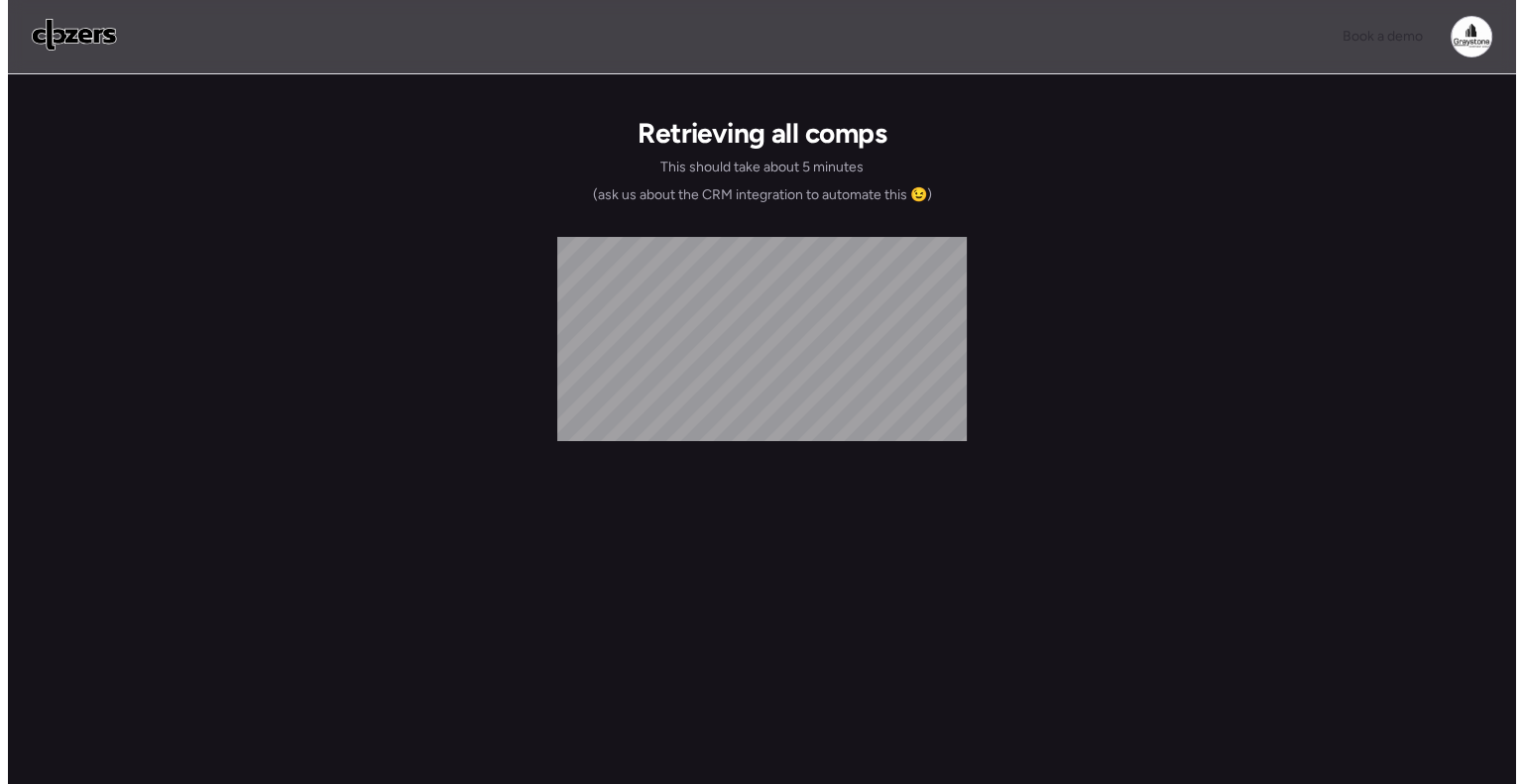 scroll, scrollTop: 0, scrollLeft: 0, axis: both 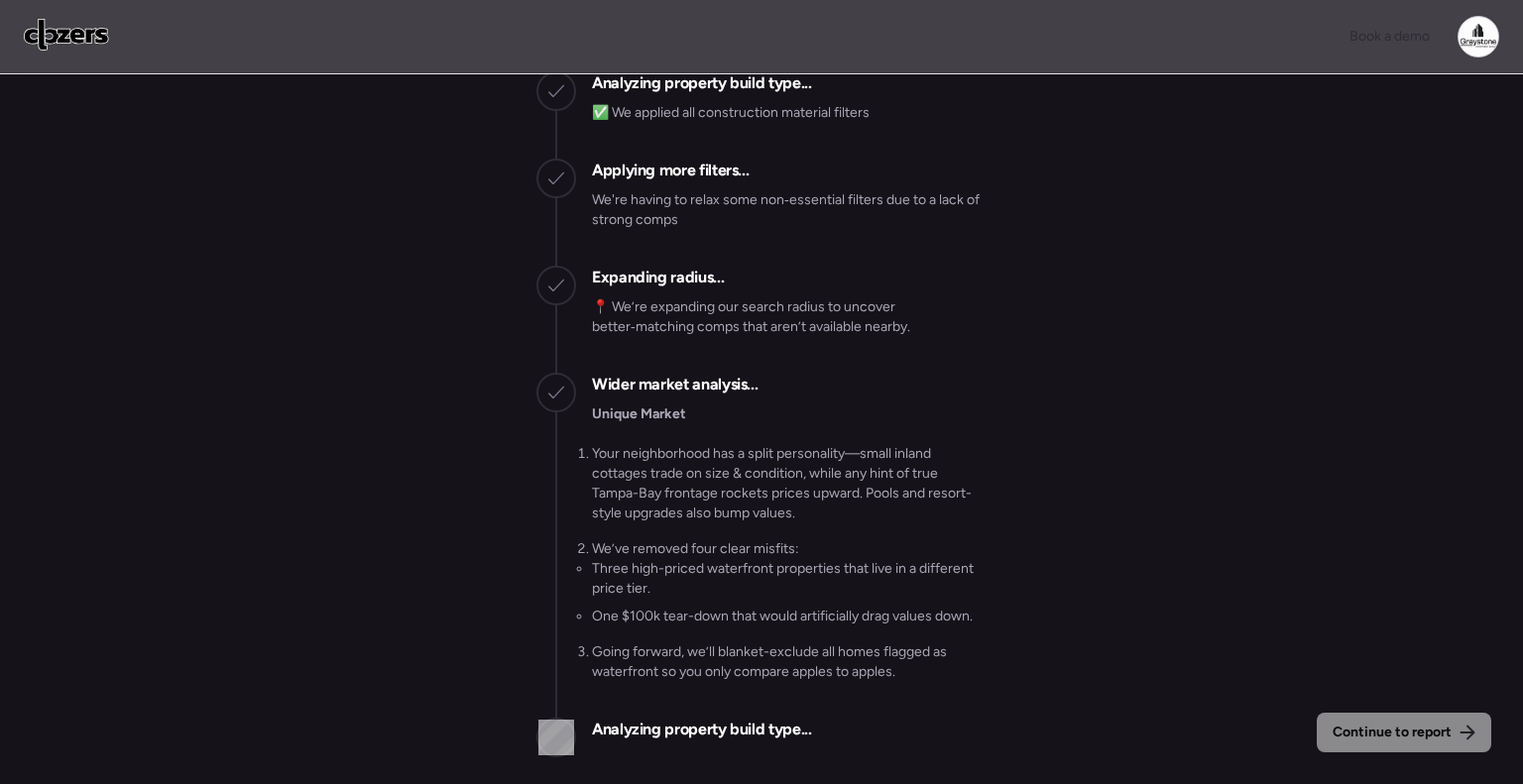 click on "📍 We’re expanding our search radius to uncover better‑matching comps that aren’t available nearby." at bounding box center (789, 327) 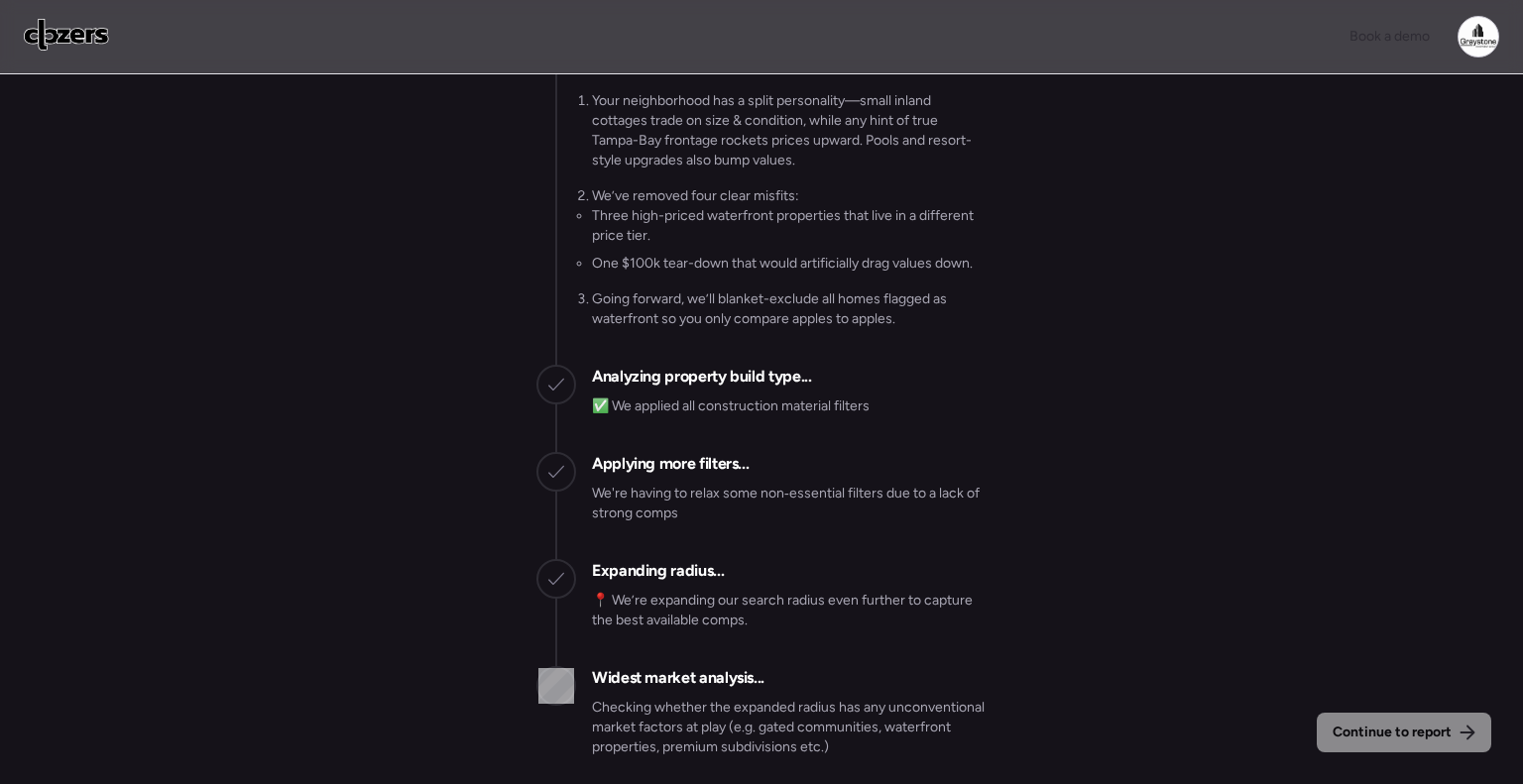 click on "Analyzing property build type..." at bounding box center [701, 377] 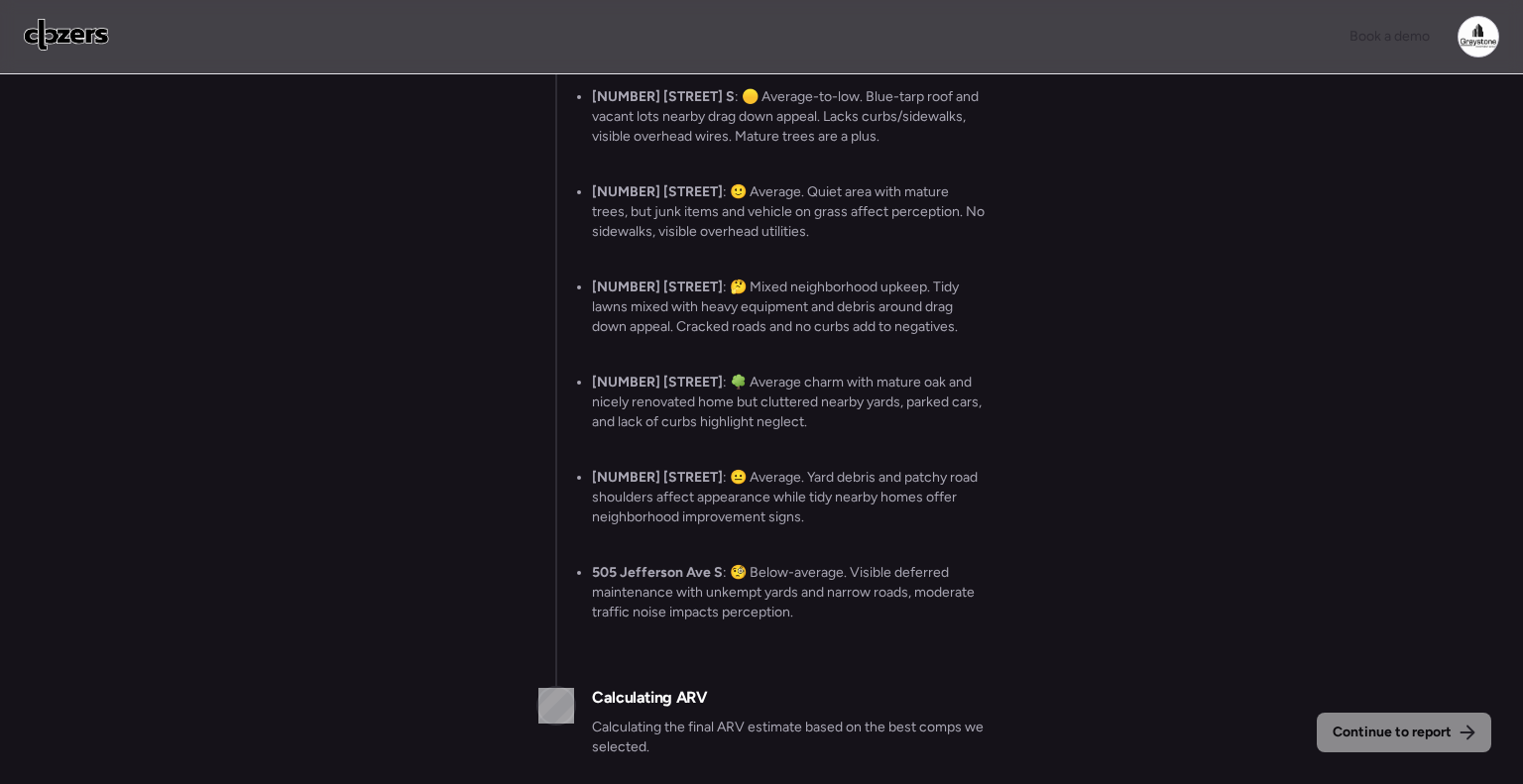 click on "405 Pine Ave S : 🌳 Average charm with mature oak and nicely renovated home but cluttered nearby yards, parked cars, and lack of curbs highlight neglect." at bounding box center [789, 402] 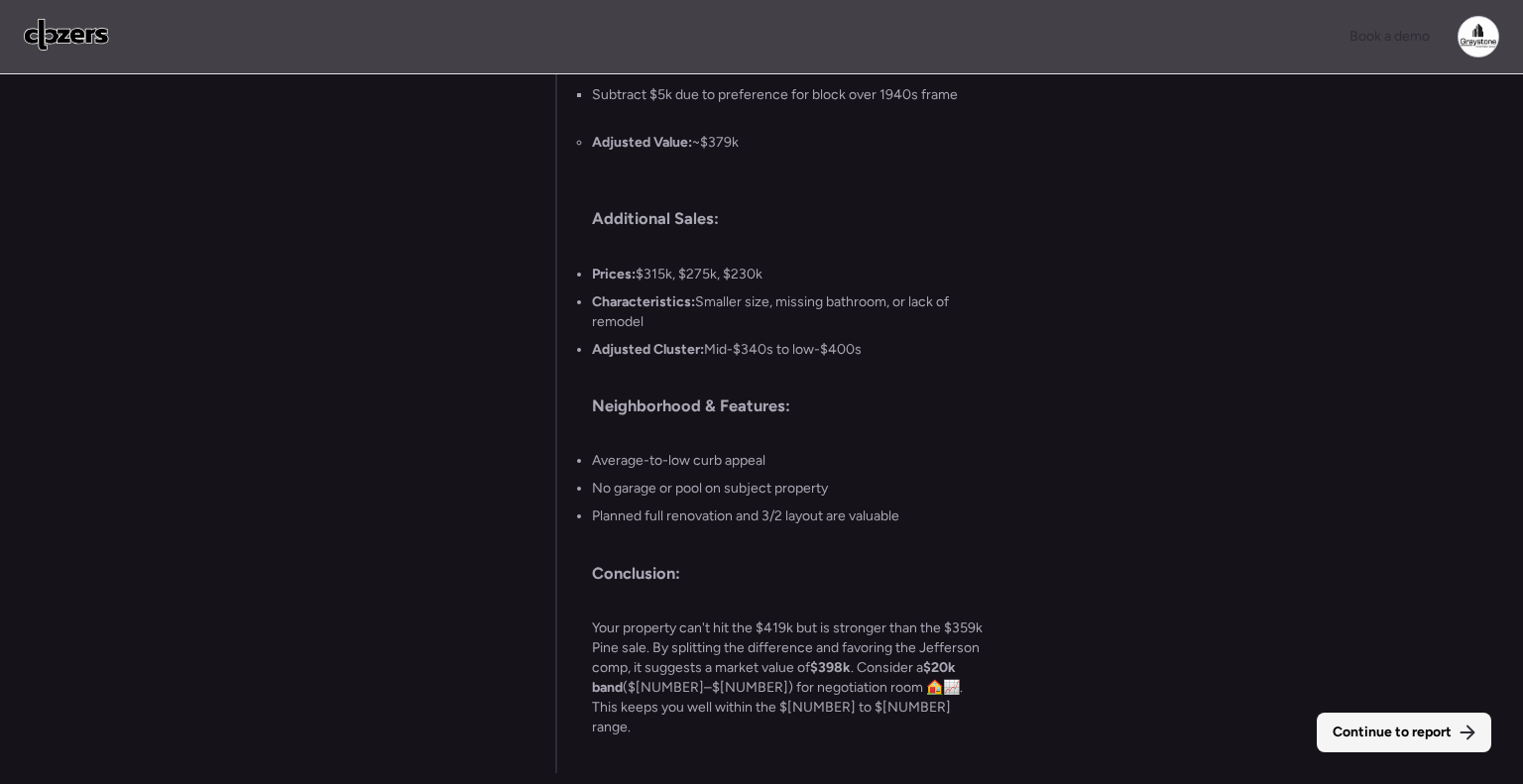 click on "Continue to report" at bounding box center (1404, 732) 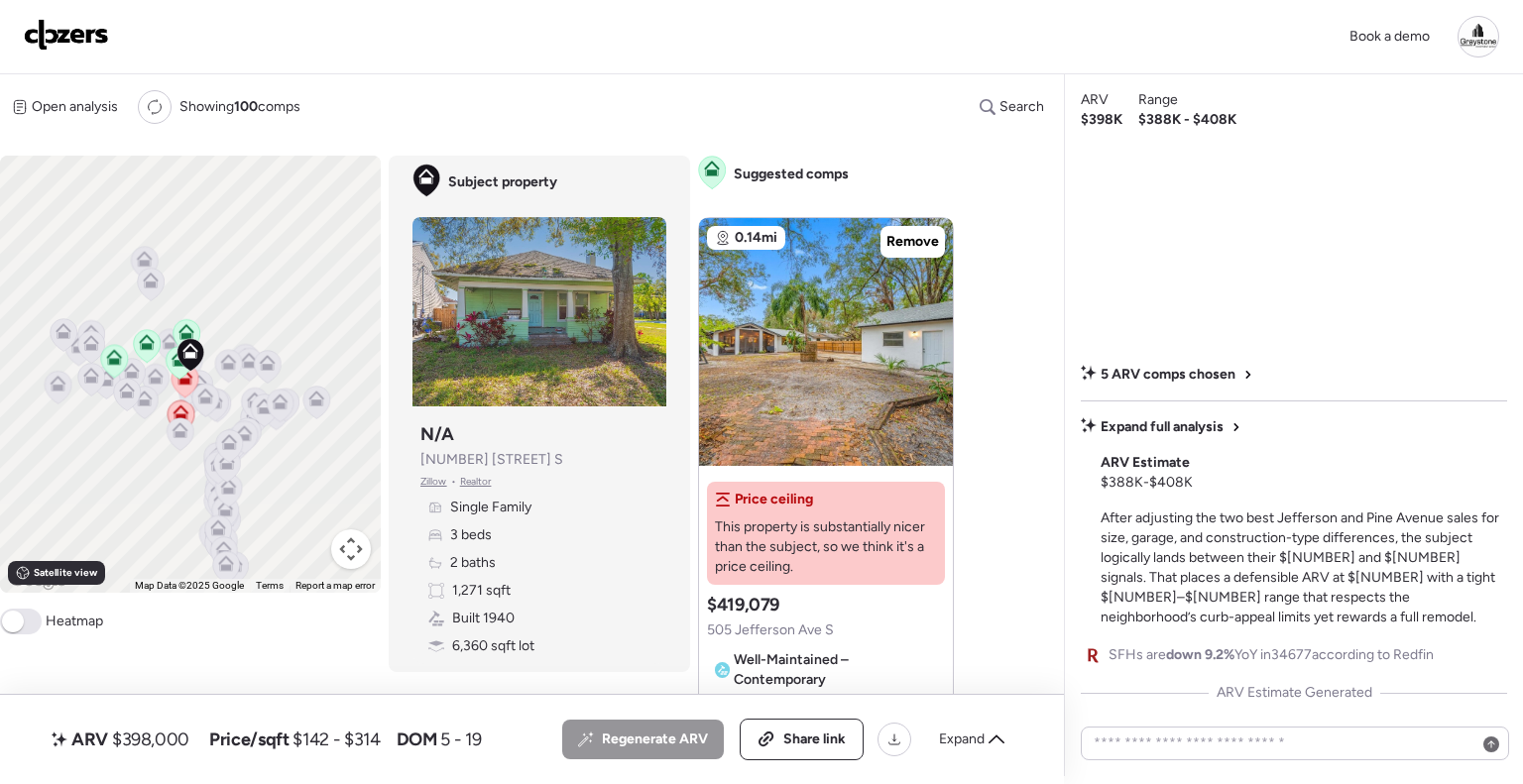 click at bounding box center [66, 35] 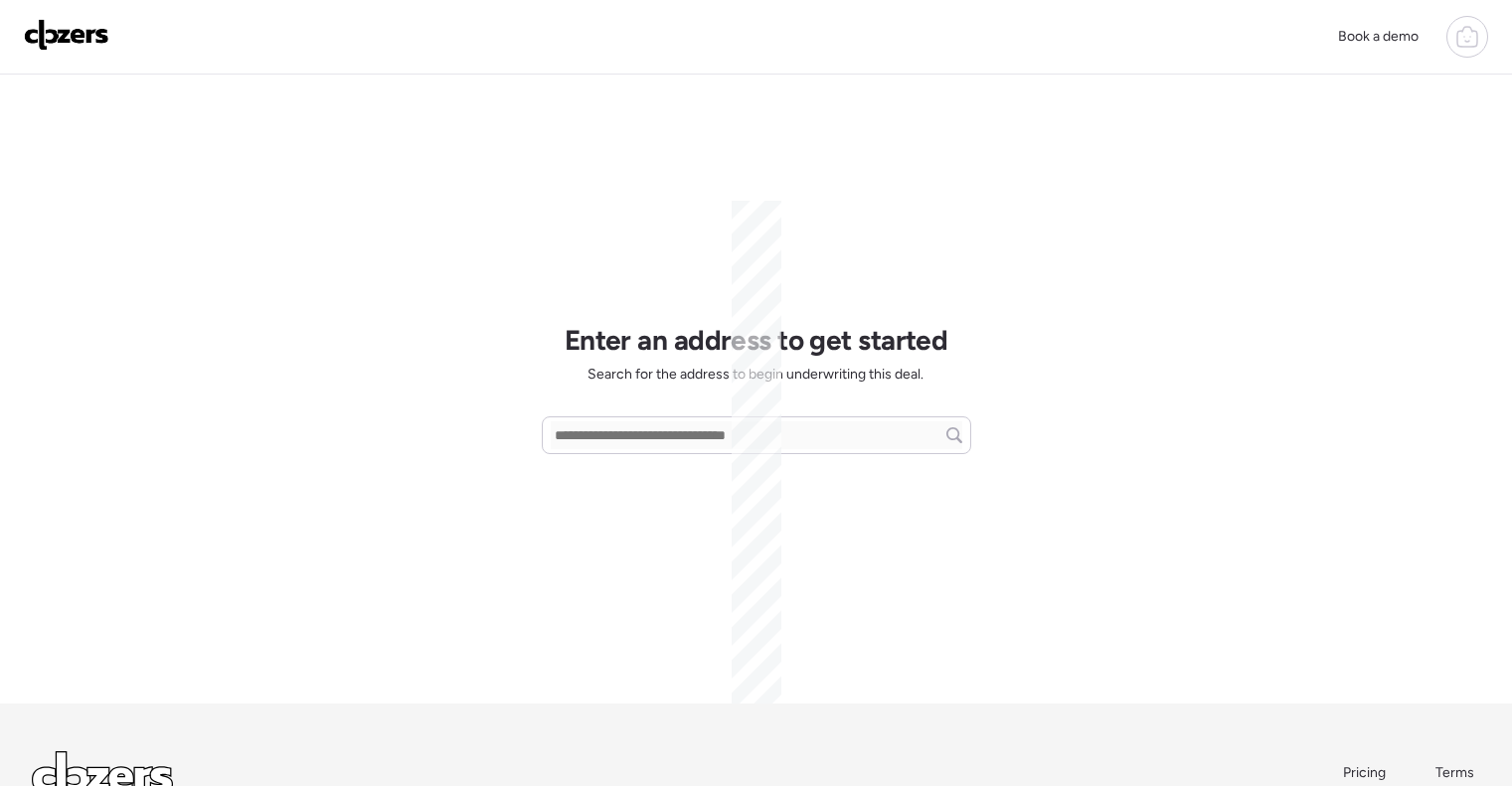 scroll, scrollTop: 0, scrollLeft: 0, axis: both 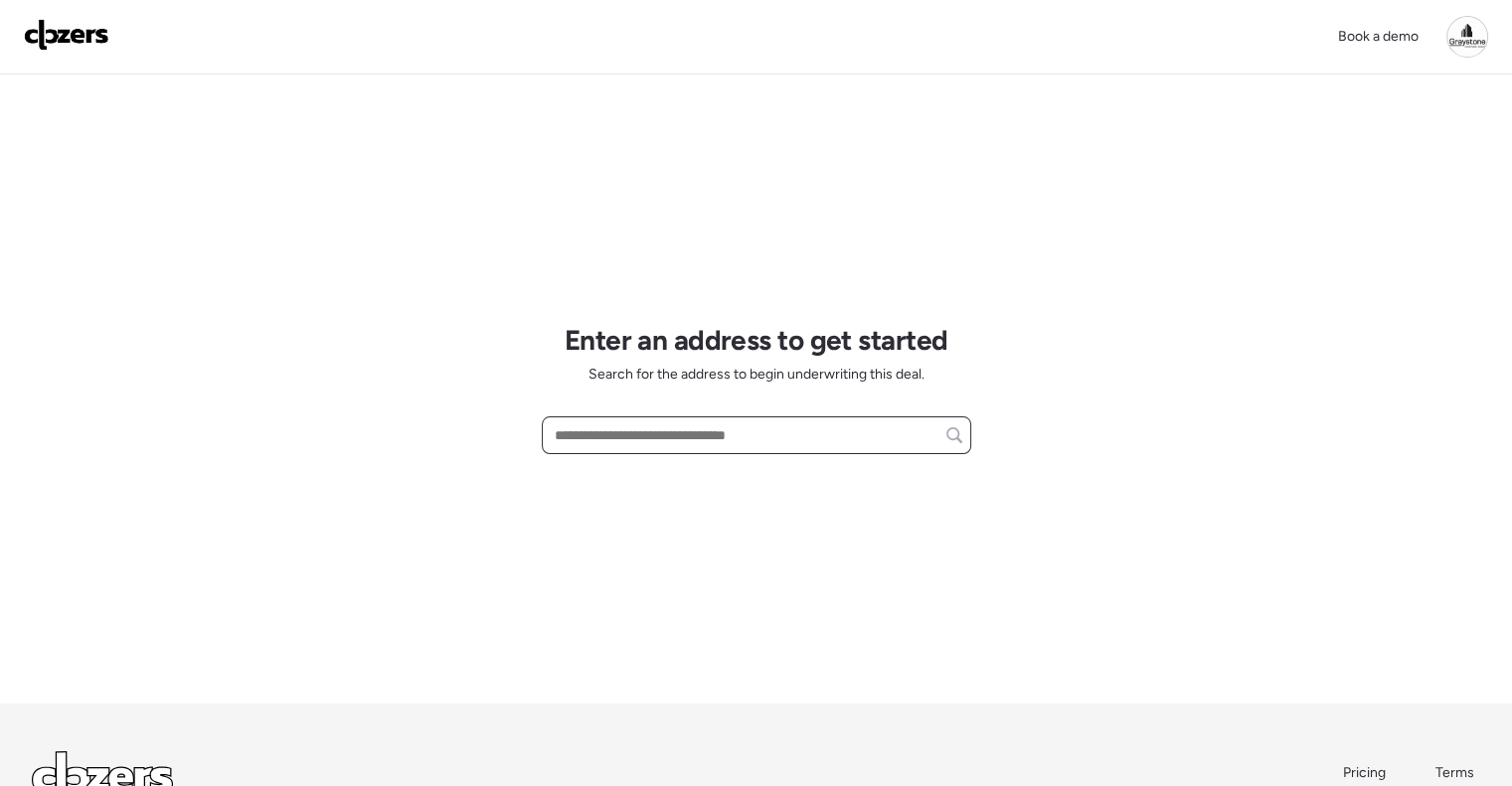 click at bounding box center [756, 435] 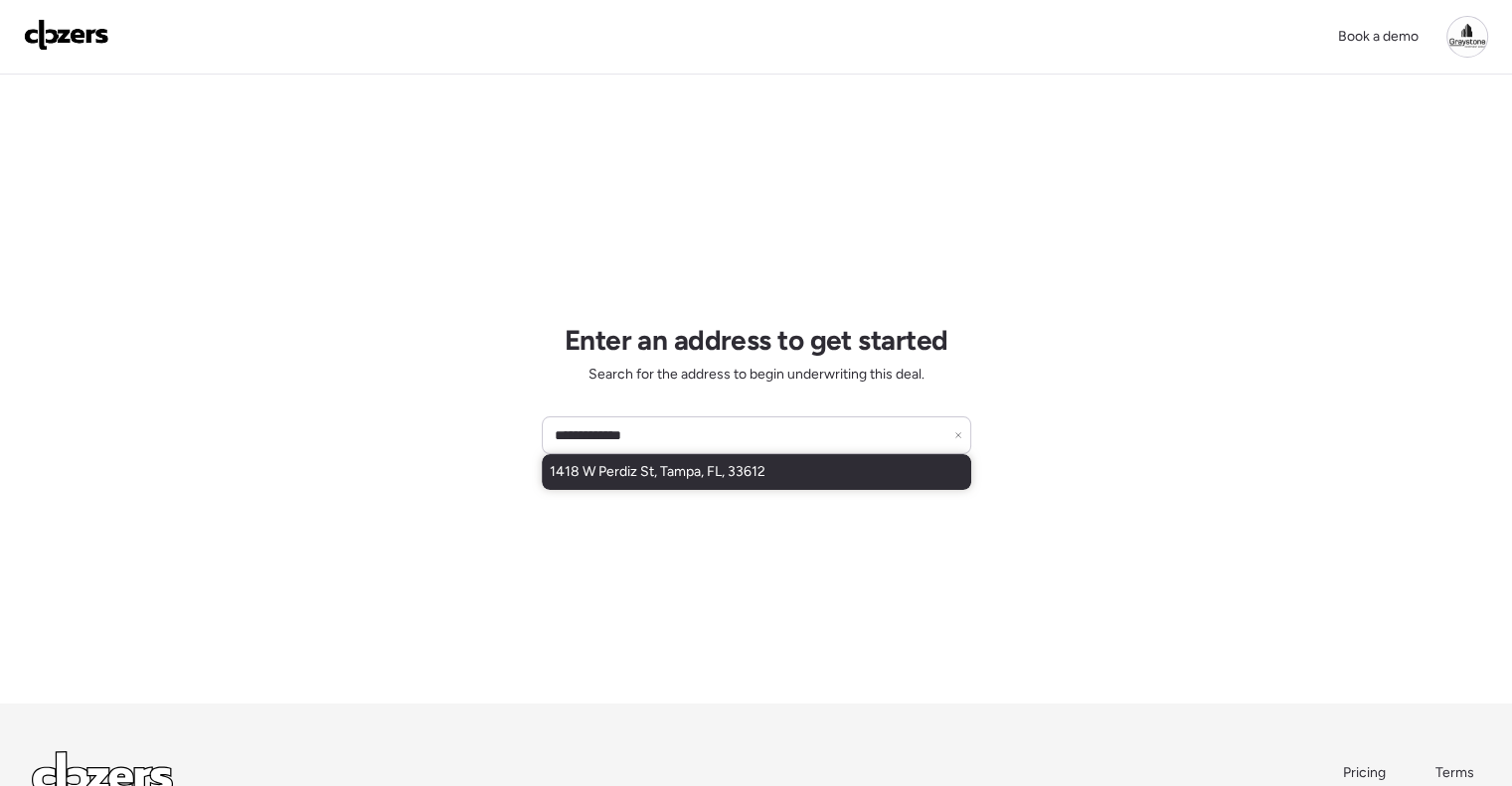 click on "1418 W Perdiz St, Tampa, FL, 33612" at bounding box center [657, 472] 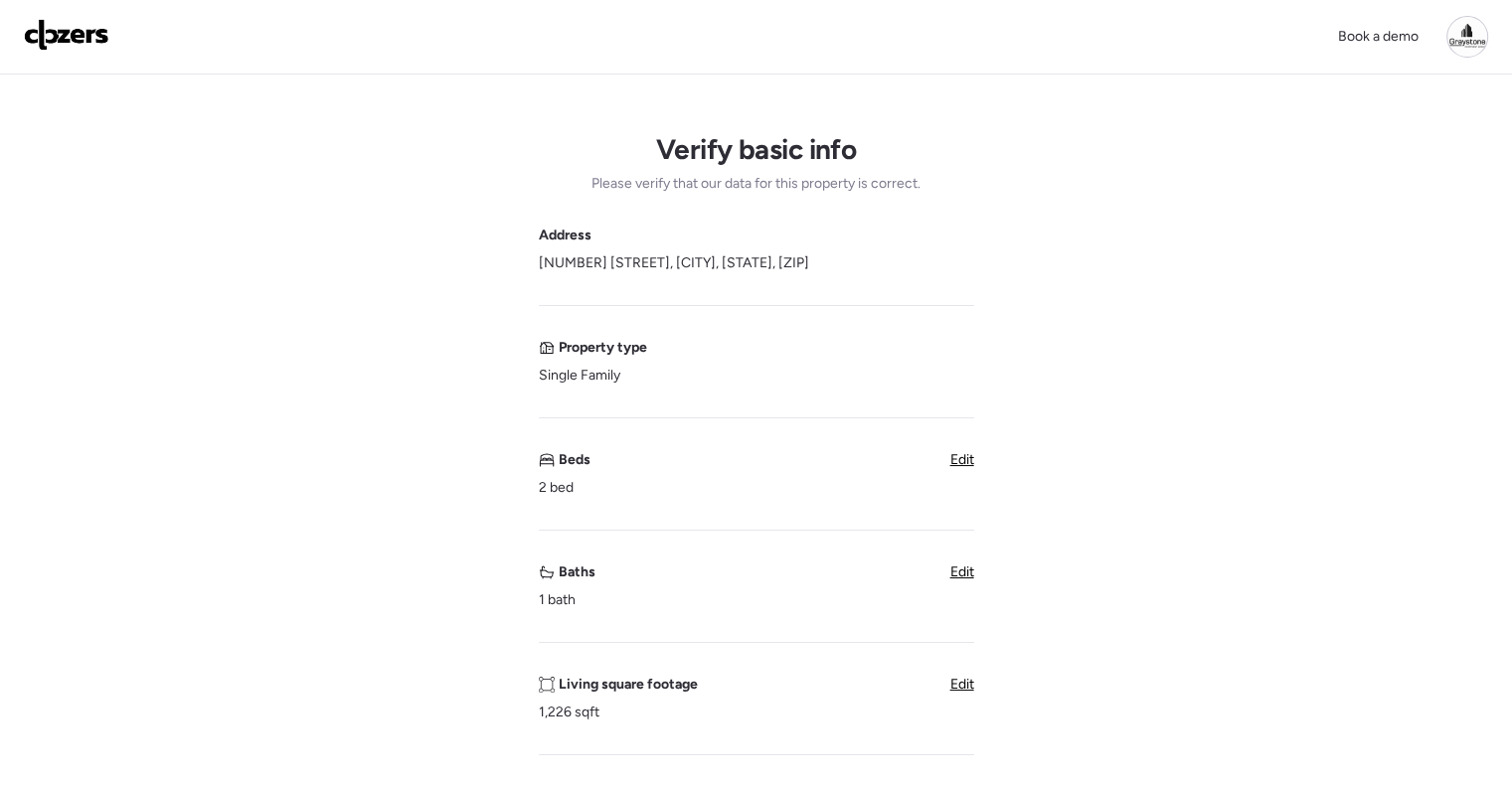 click on "Edit" at bounding box center [962, 460] 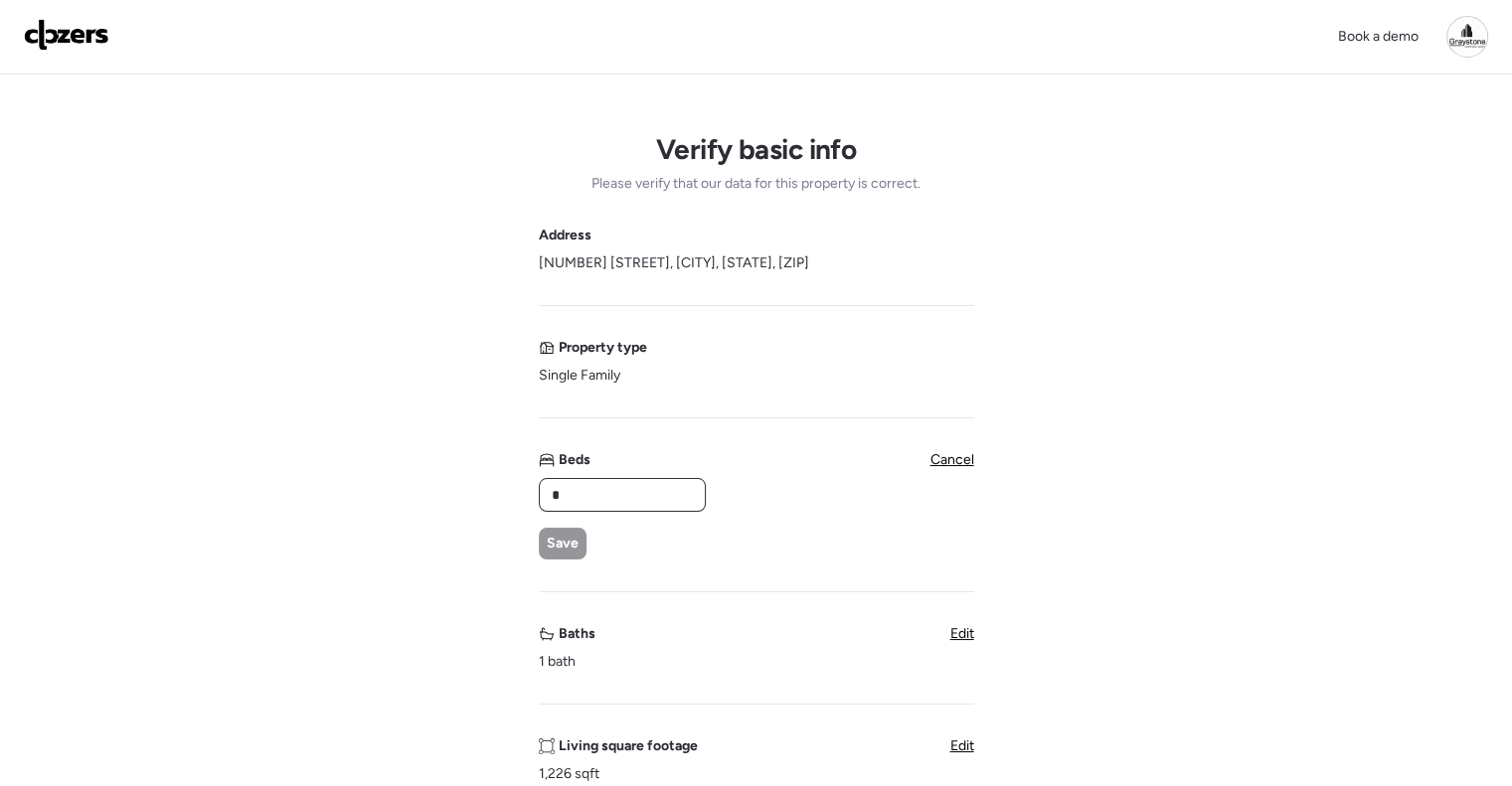drag, startPoint x: 605, startPoint y: 494, endPoint x: 478, endPoint y: 480, distance: 127.76932 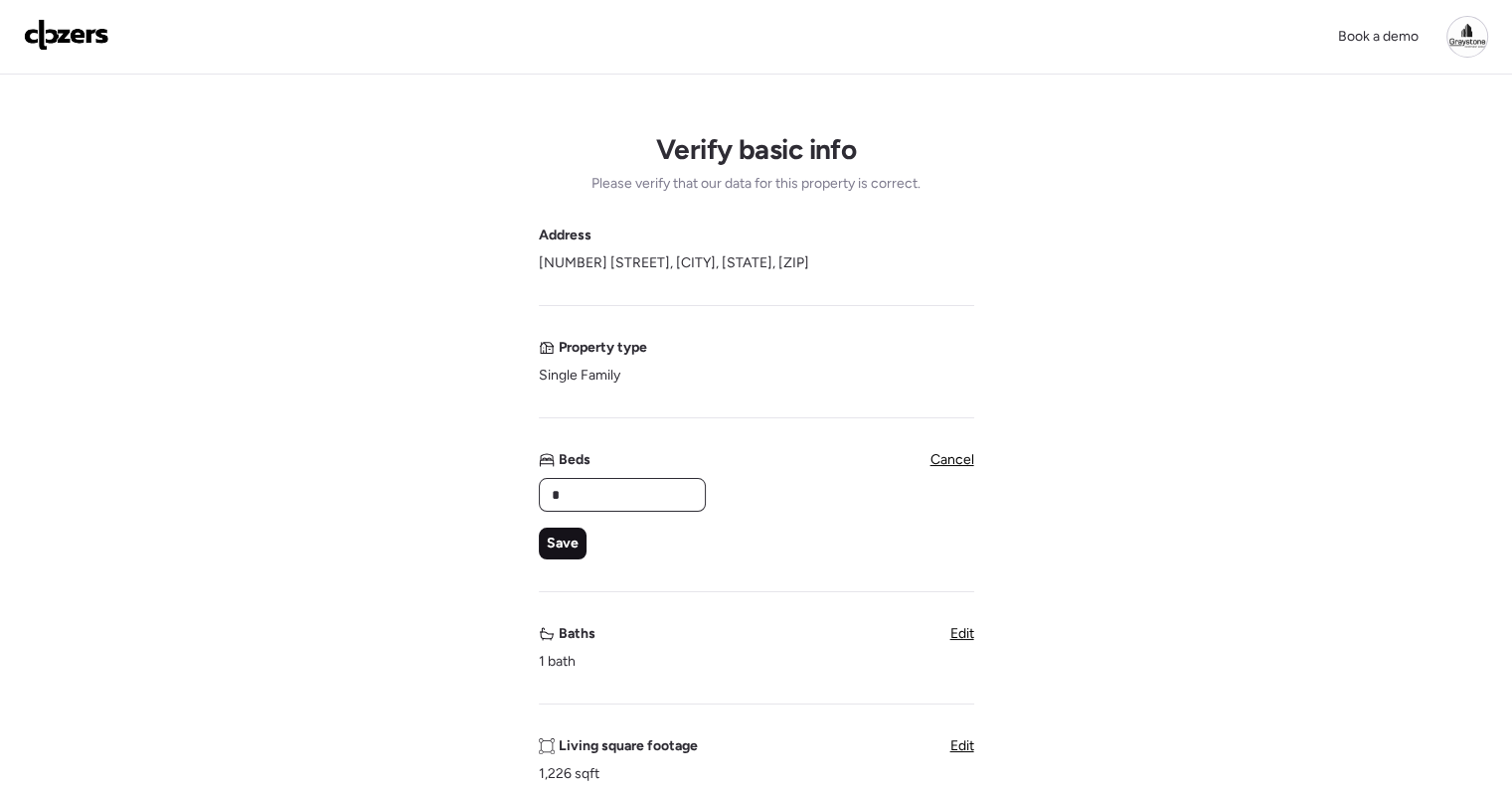 type on "*" 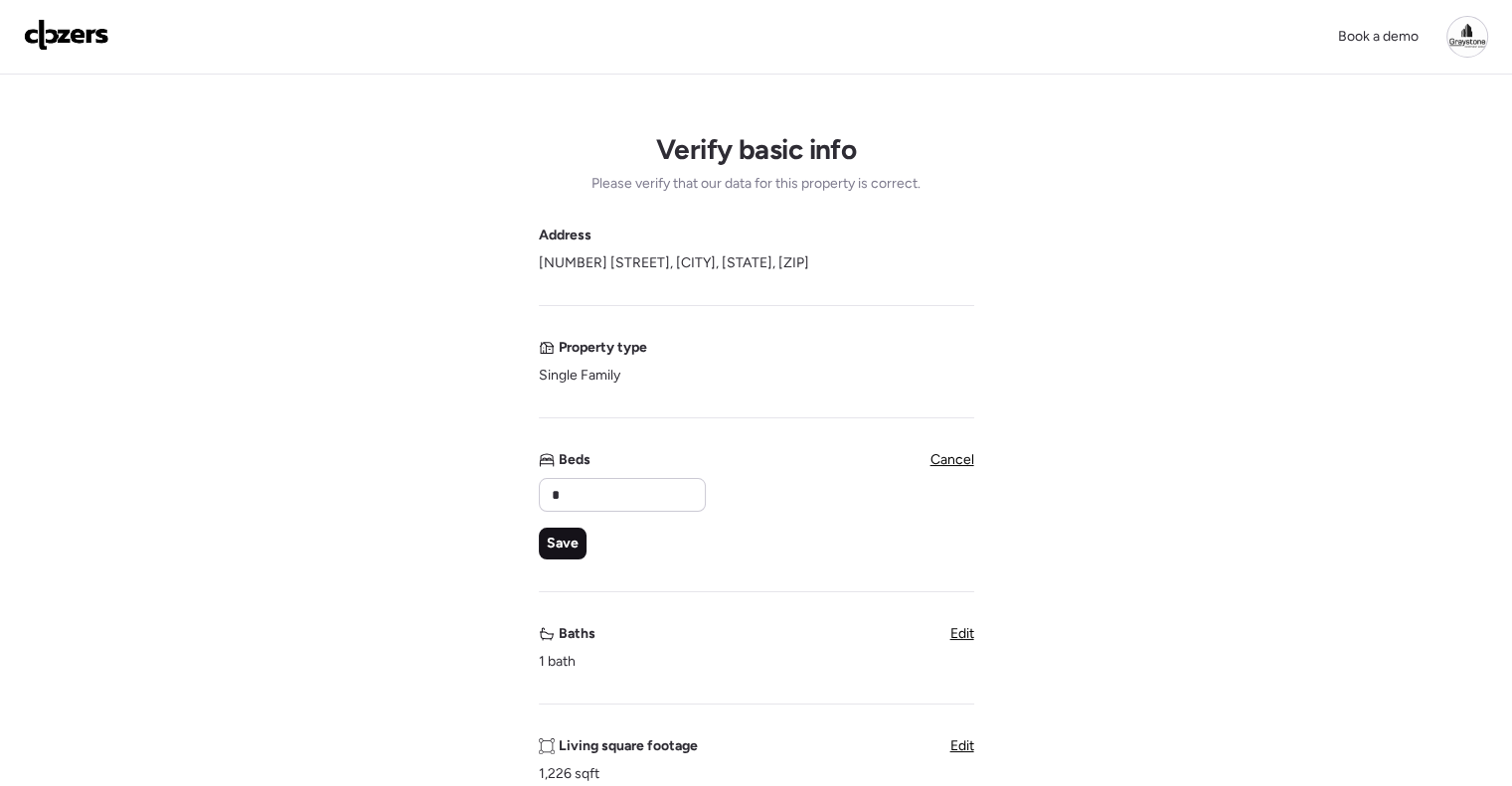 click on "Save" at bounding box center [563, 544] 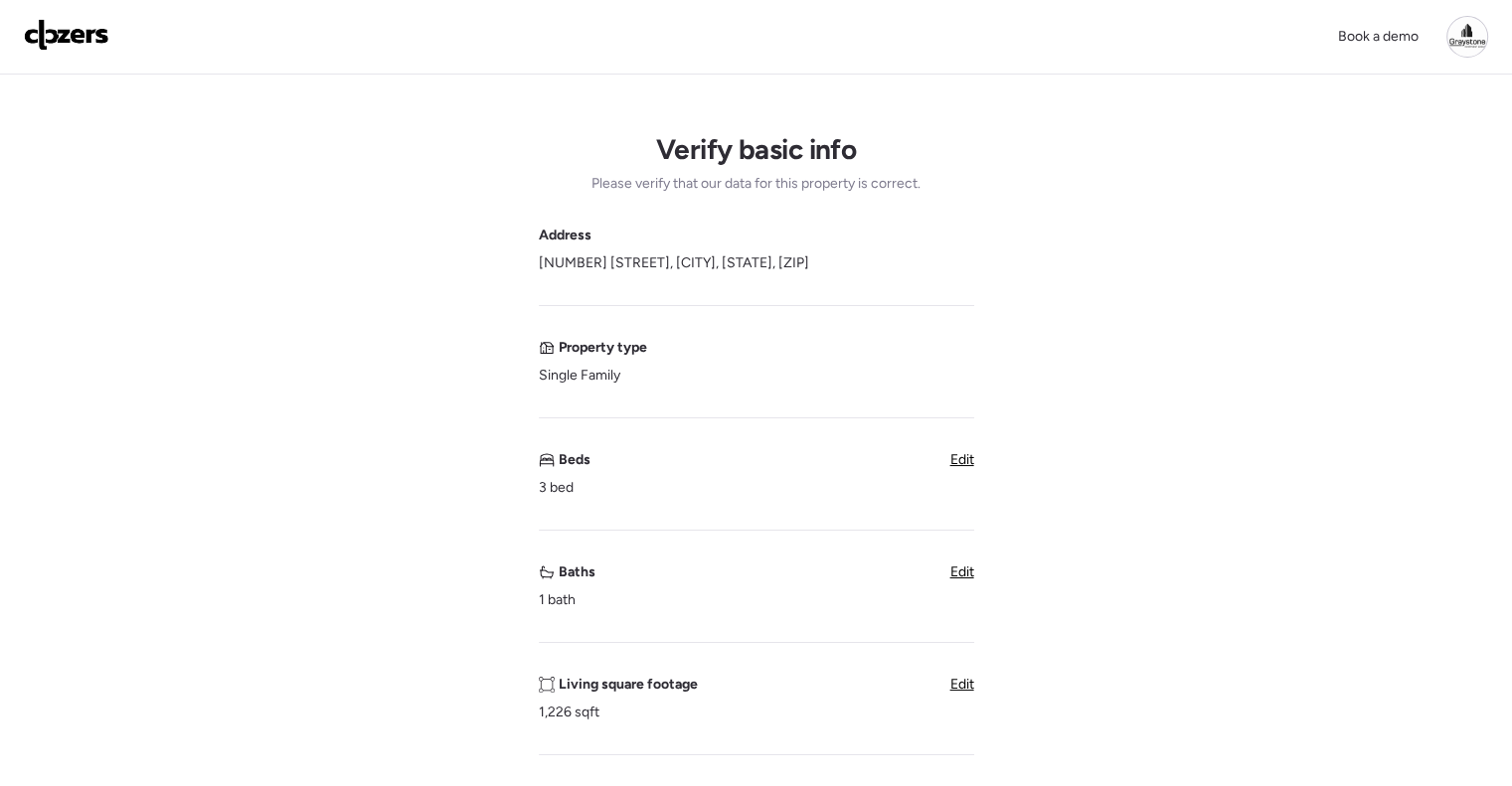 drag, startPoint x: 958, startPoint y: 579, endPoint x: 932, endPoint y: 578, distance: 26.019224 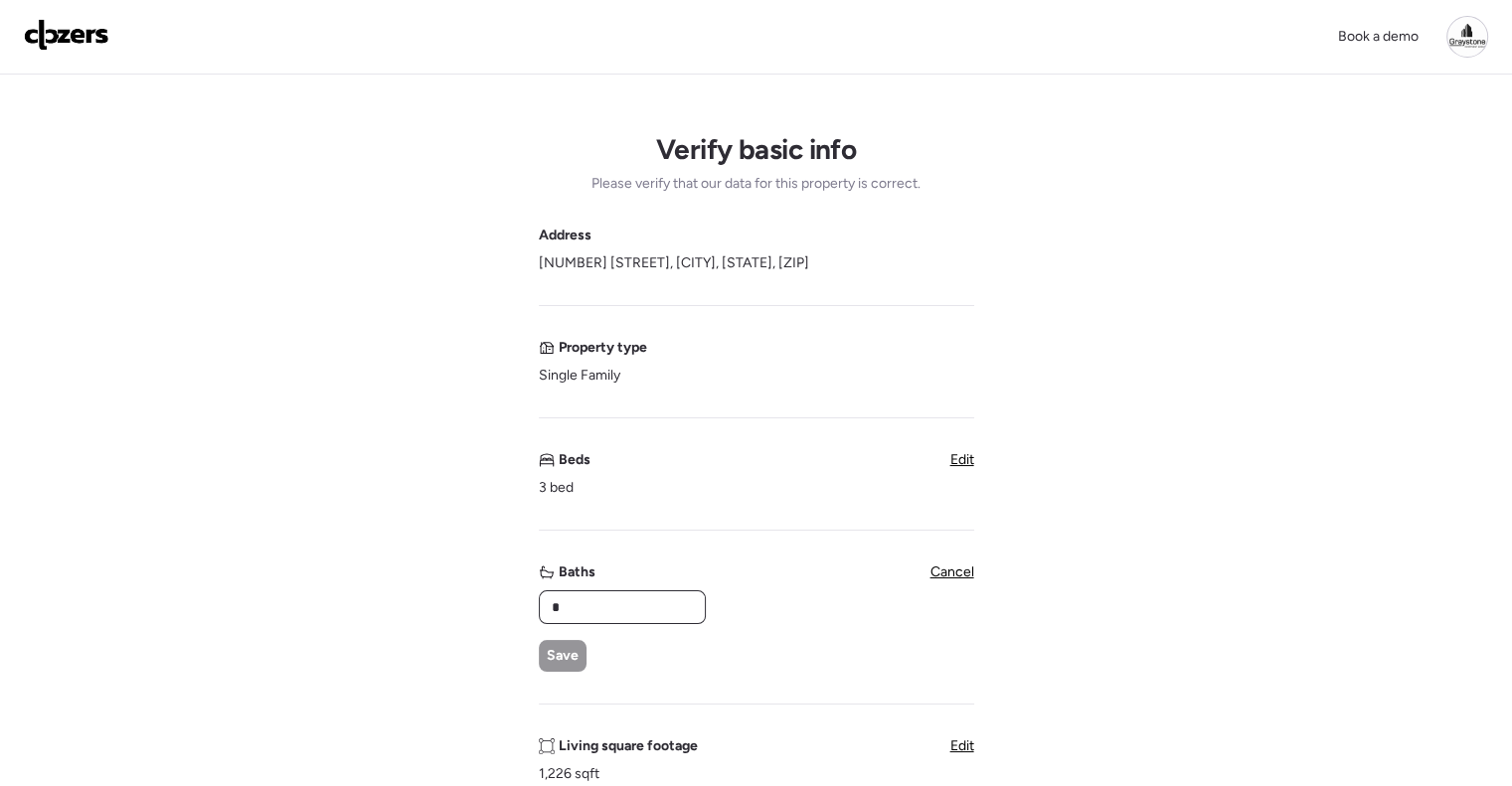 click on "*" at bounding box center [622, 607] 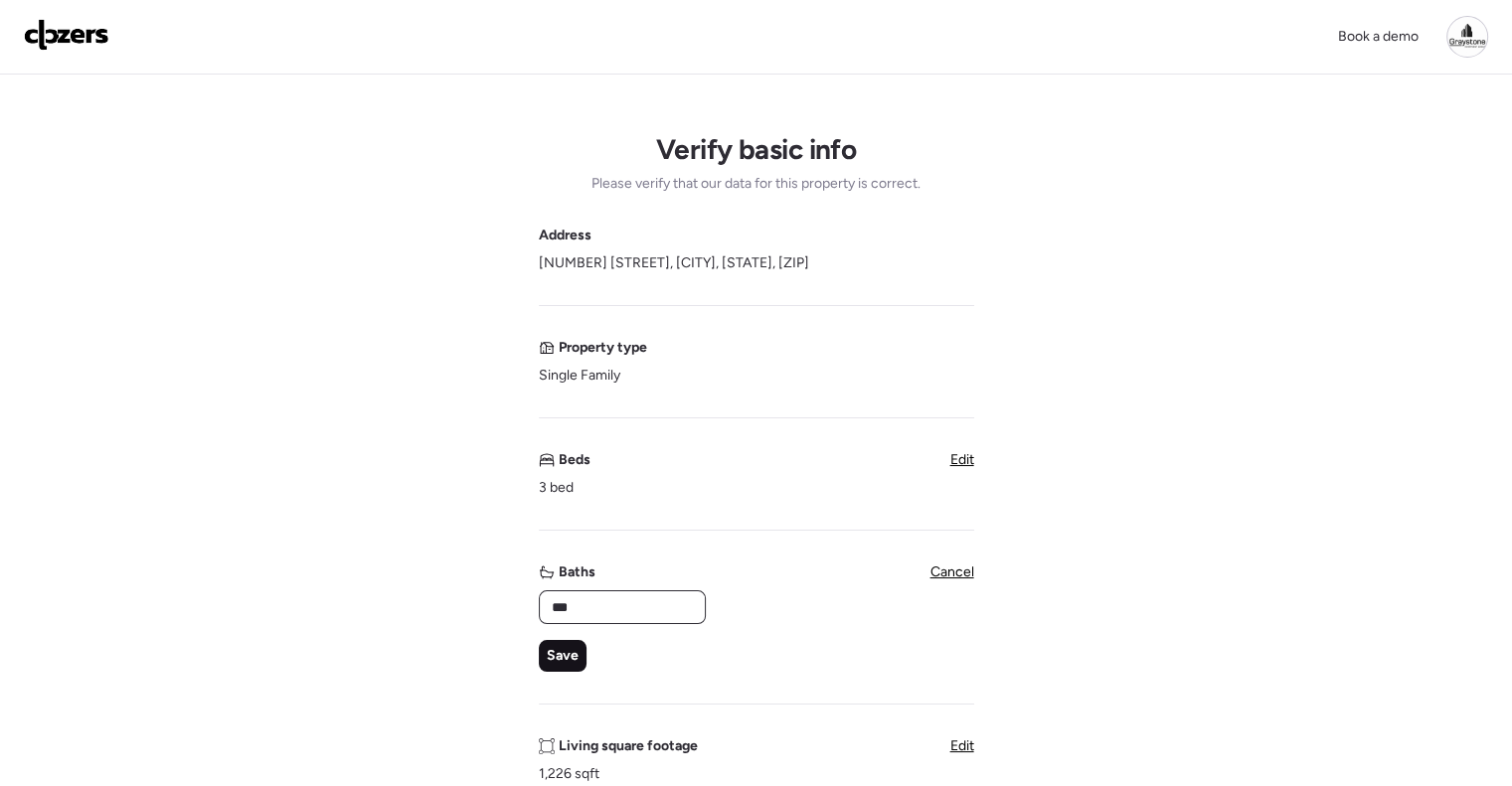 type on "***" 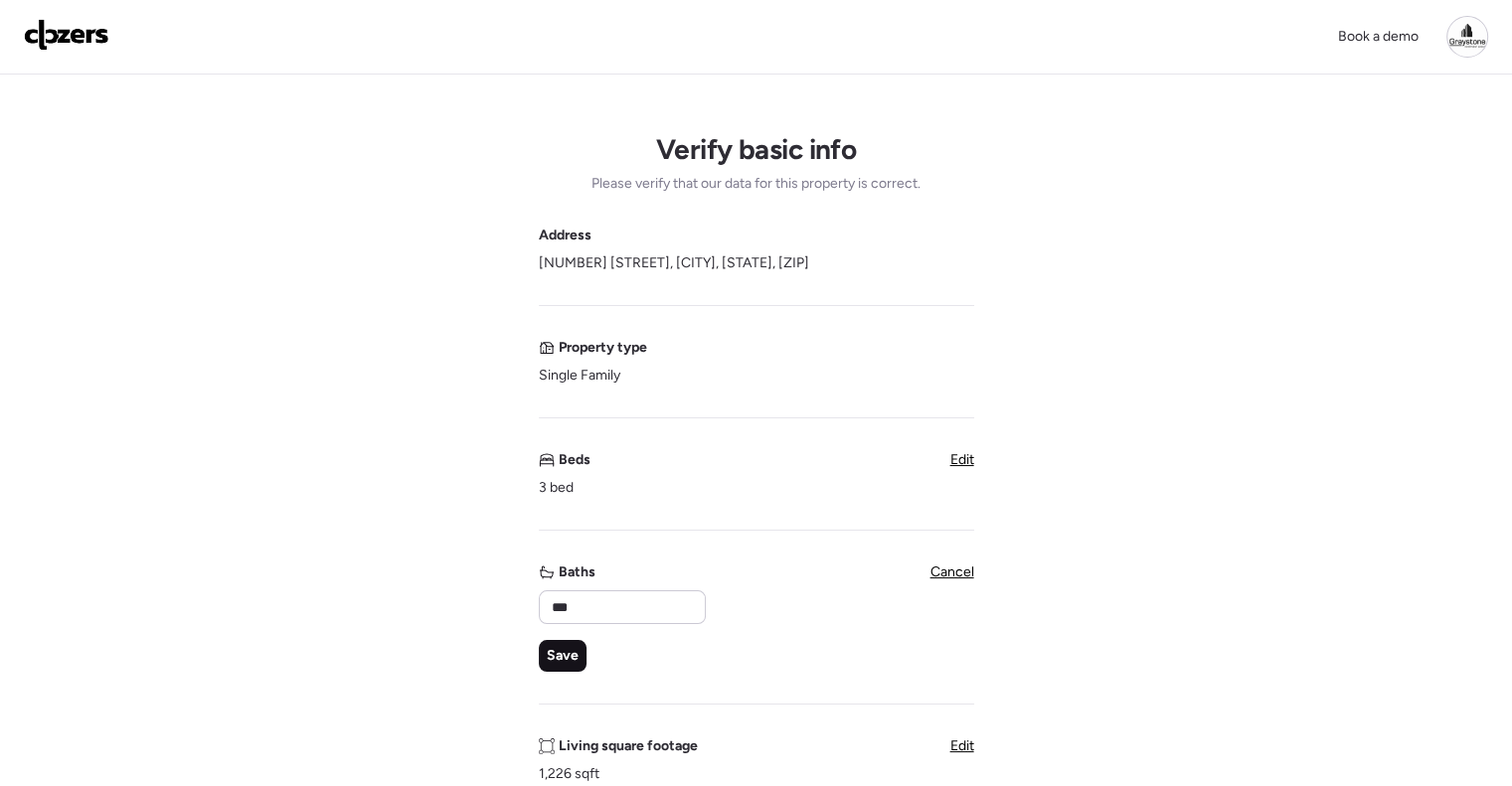 click on "Save" at bounding box center (563, 656) 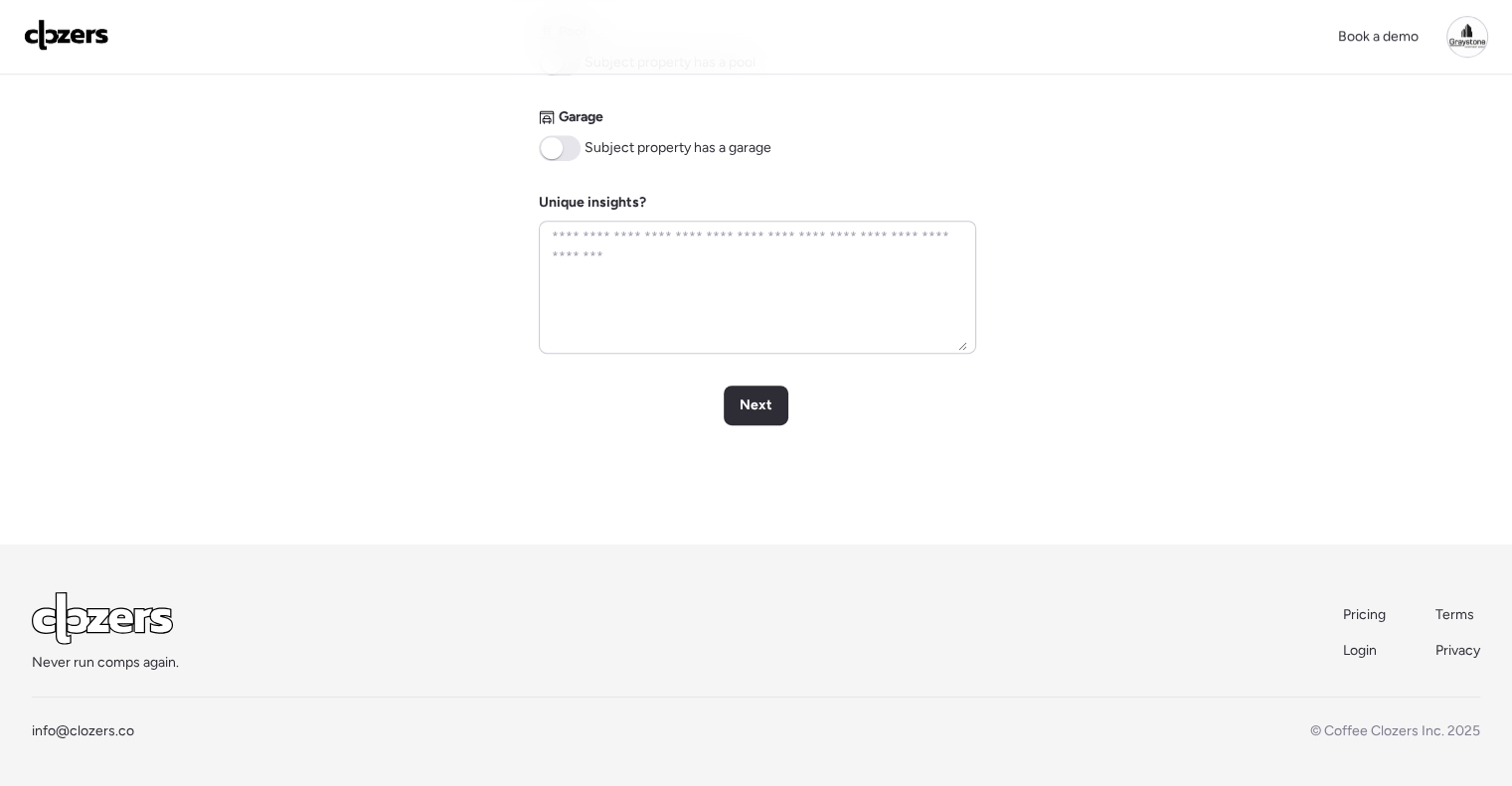 scroll, scrollTop: 964, scrollLeft: 0, axis: vertical 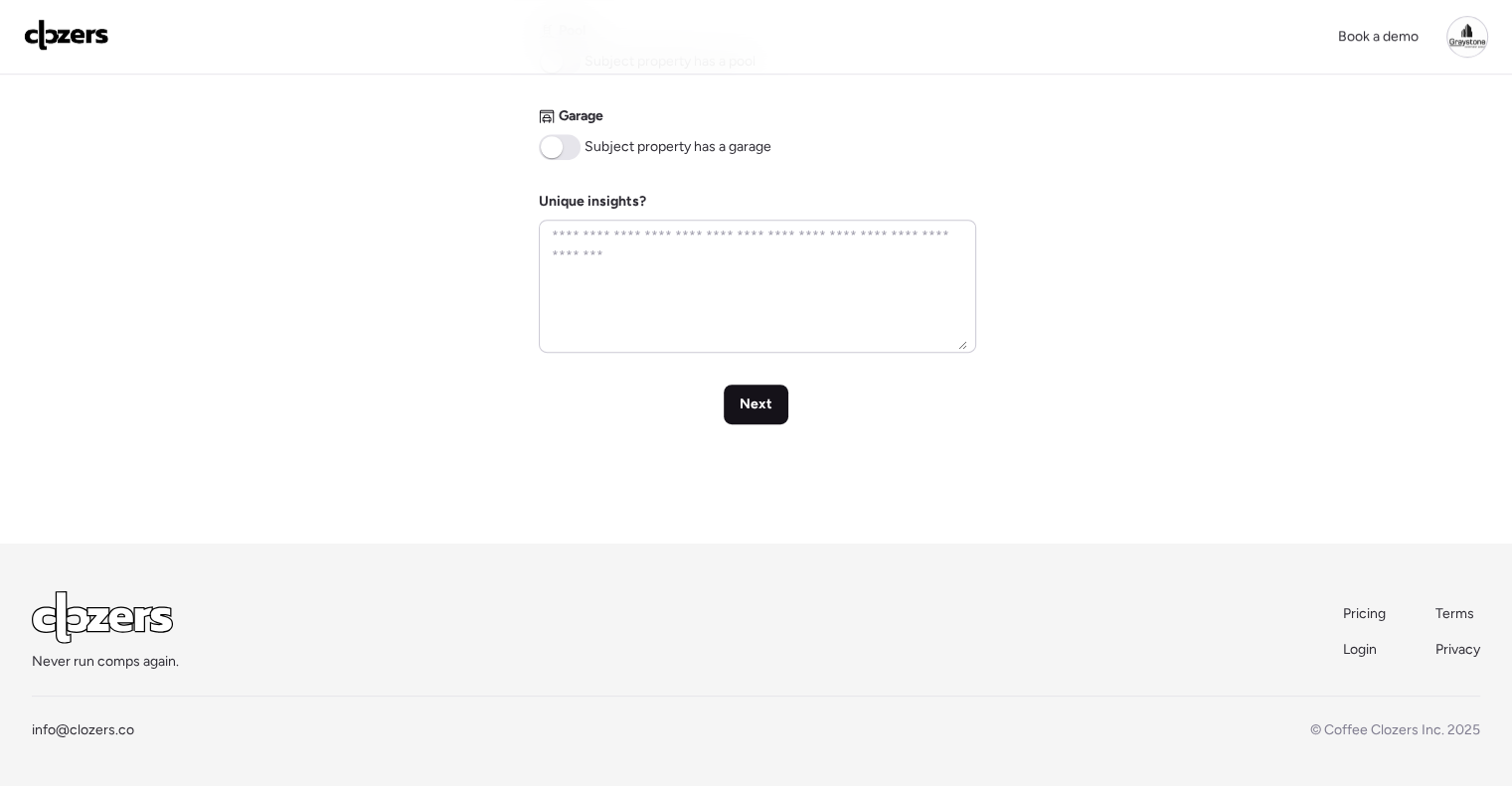 click on "Next" at bounding box center (756, 404) 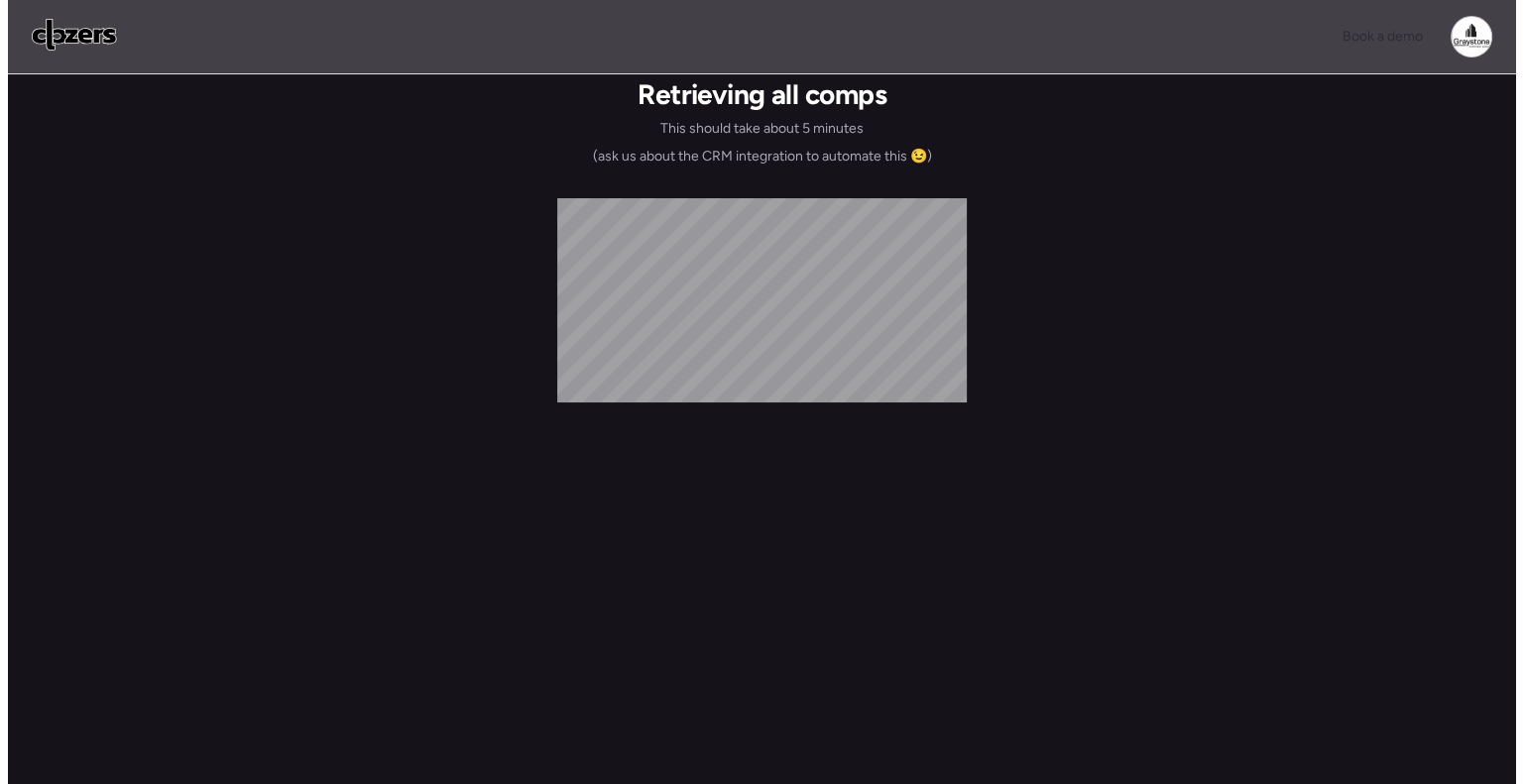 scroll, scrollTop: 0, scrollLeft: 0, axis: both 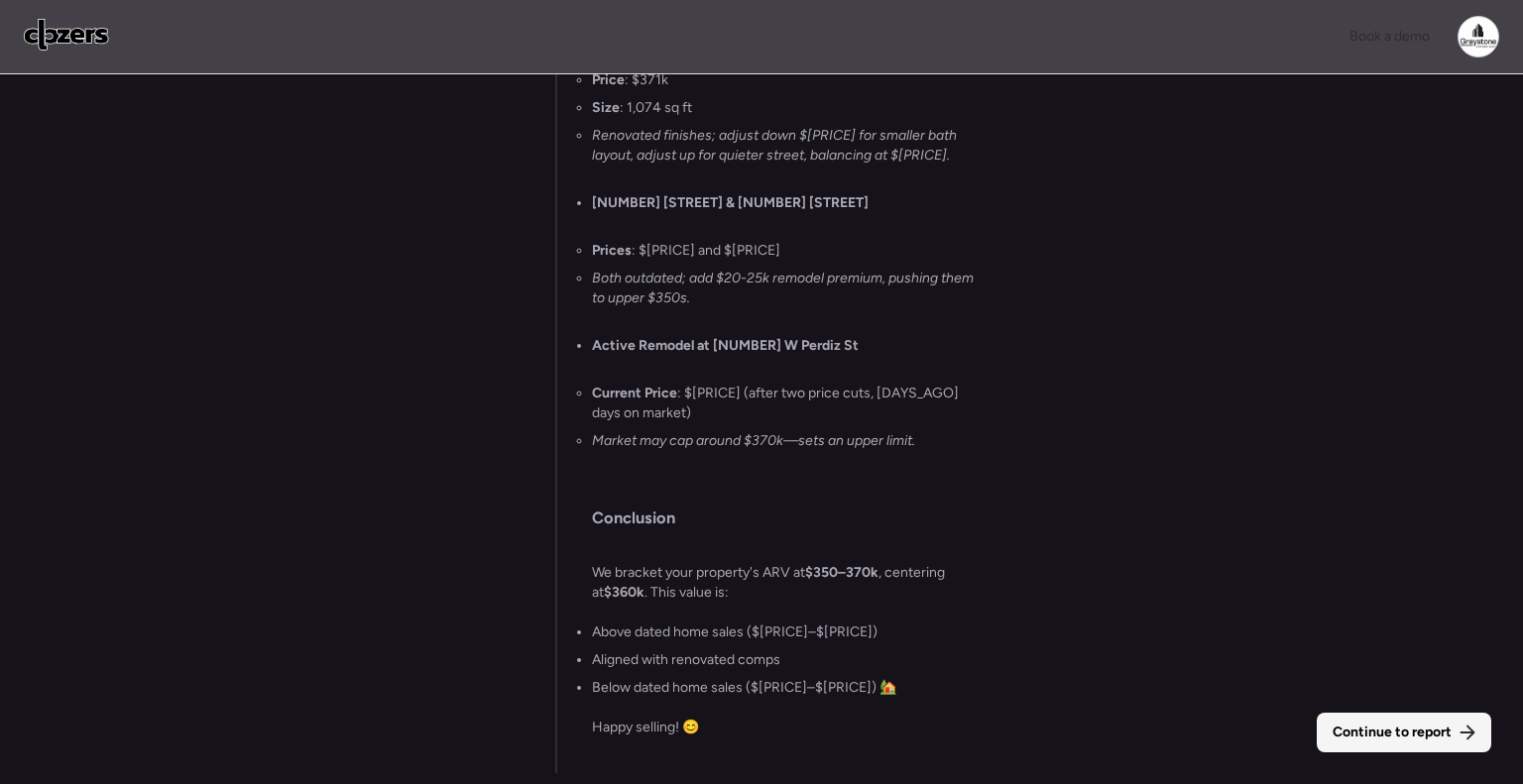 click on "Continue to report" at bounding box center (1392, 732) 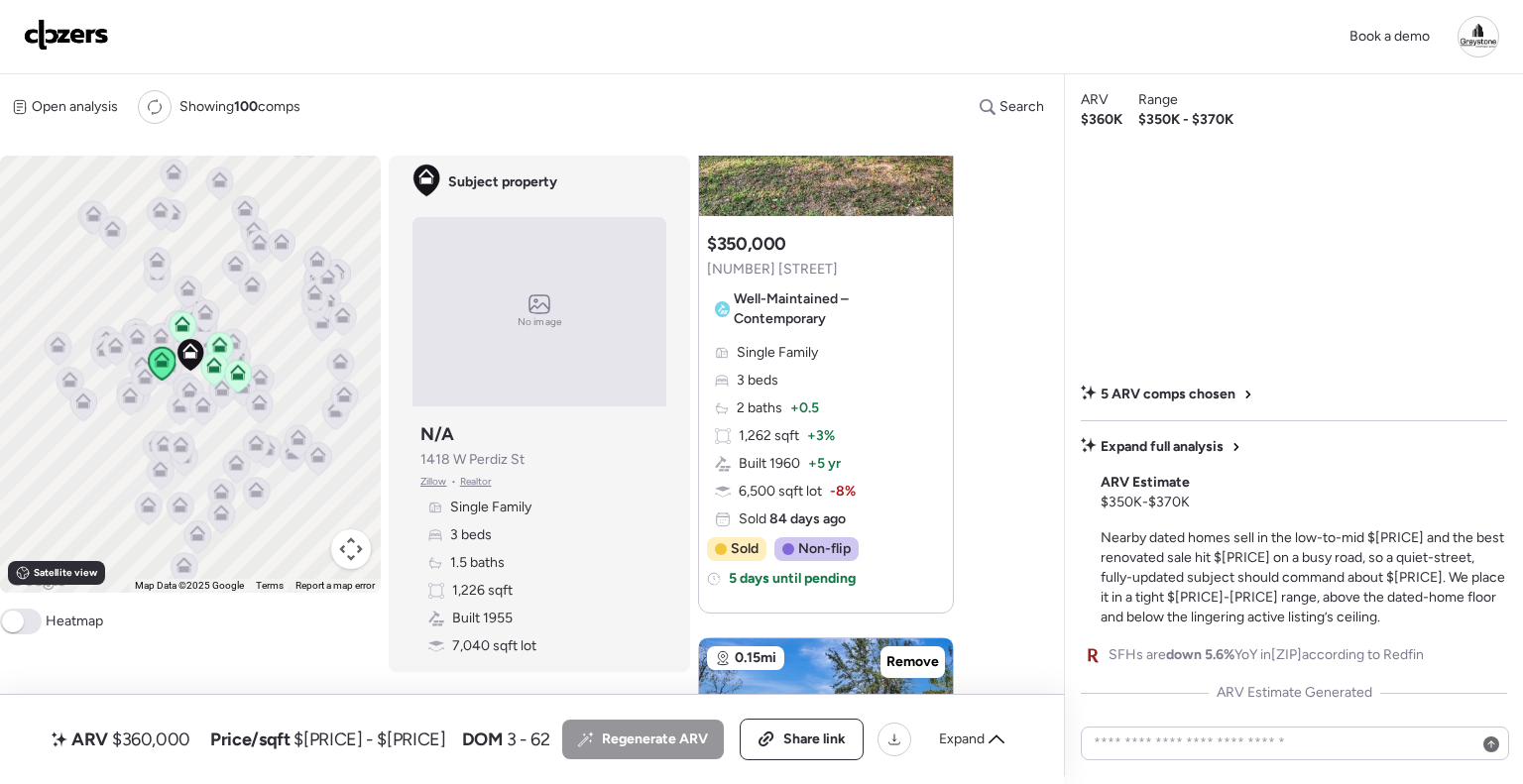 scroll, scrollTop: 396, scrollLeft: 0, axis: vertical 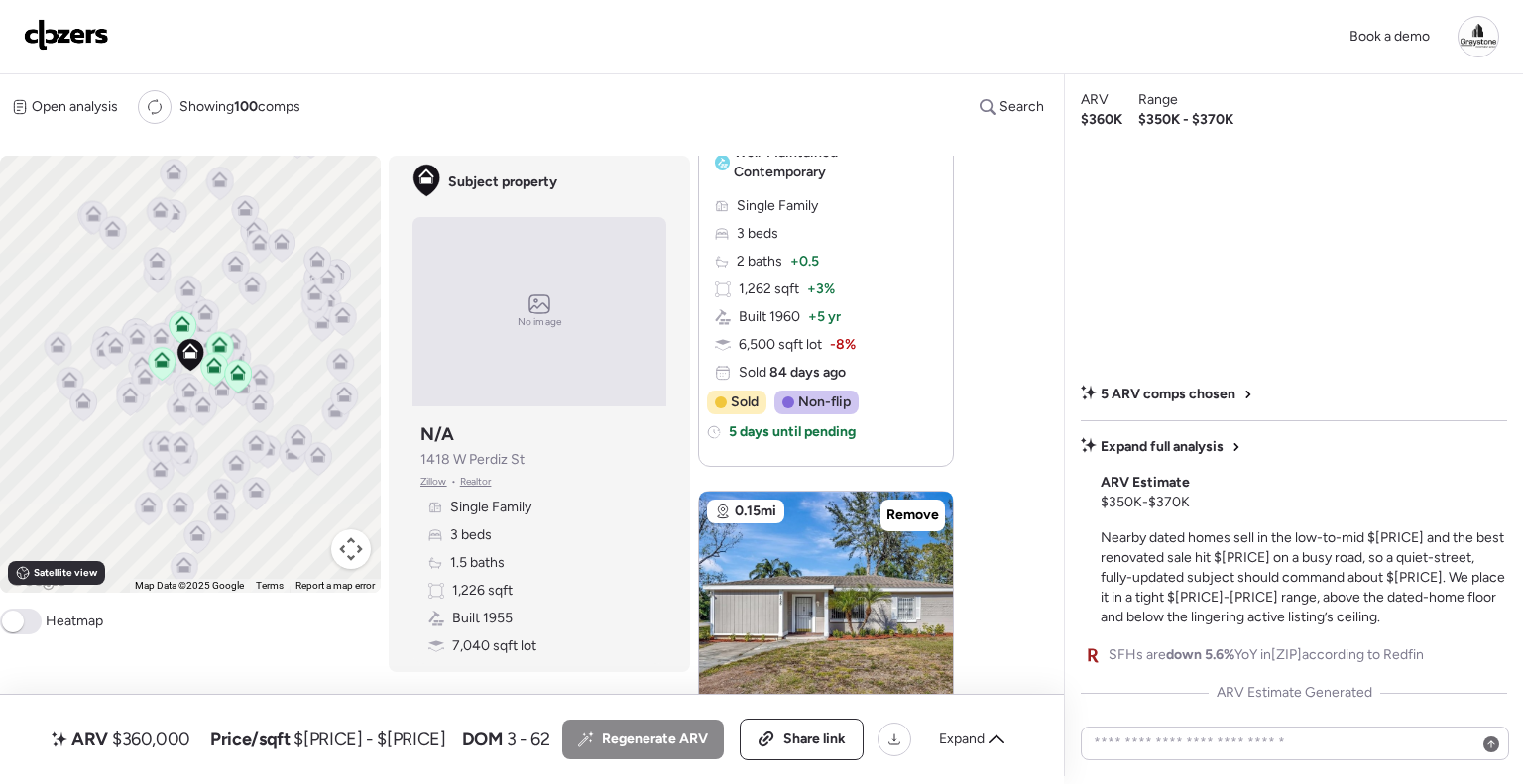 click on "Regenerate ARV" at bounding box center (654, 739) 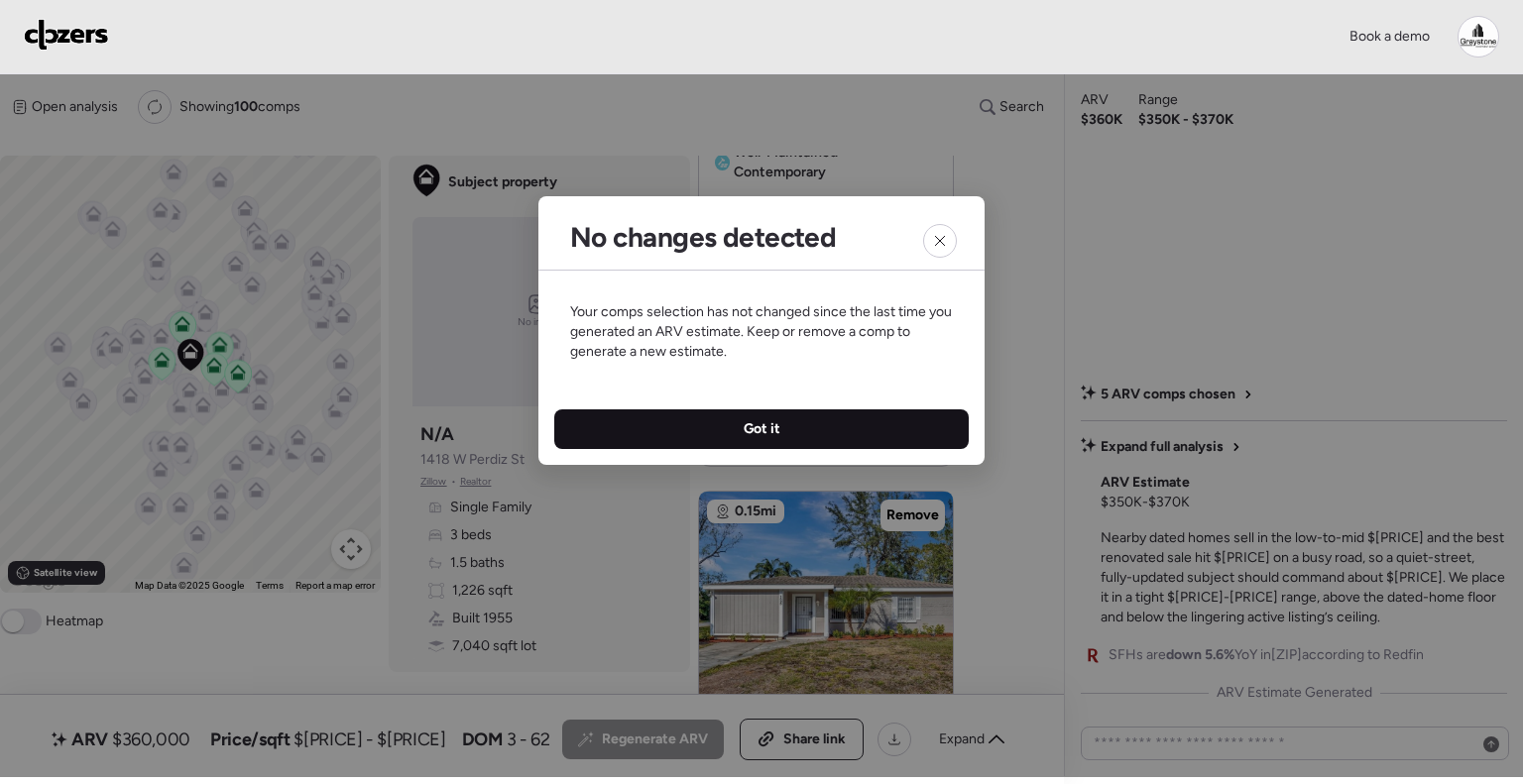 click on "Got it" at bounding box center [762, 429] 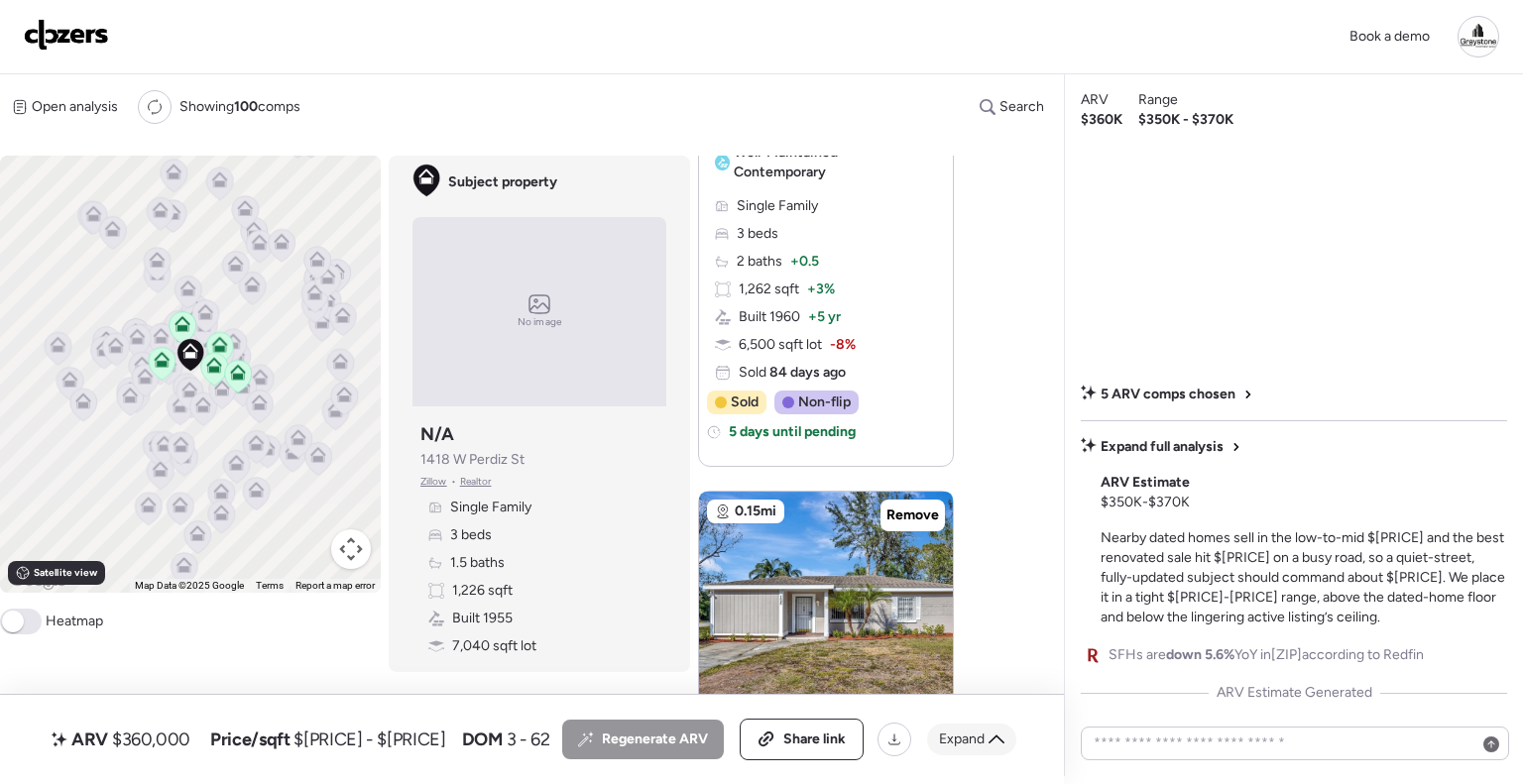 click 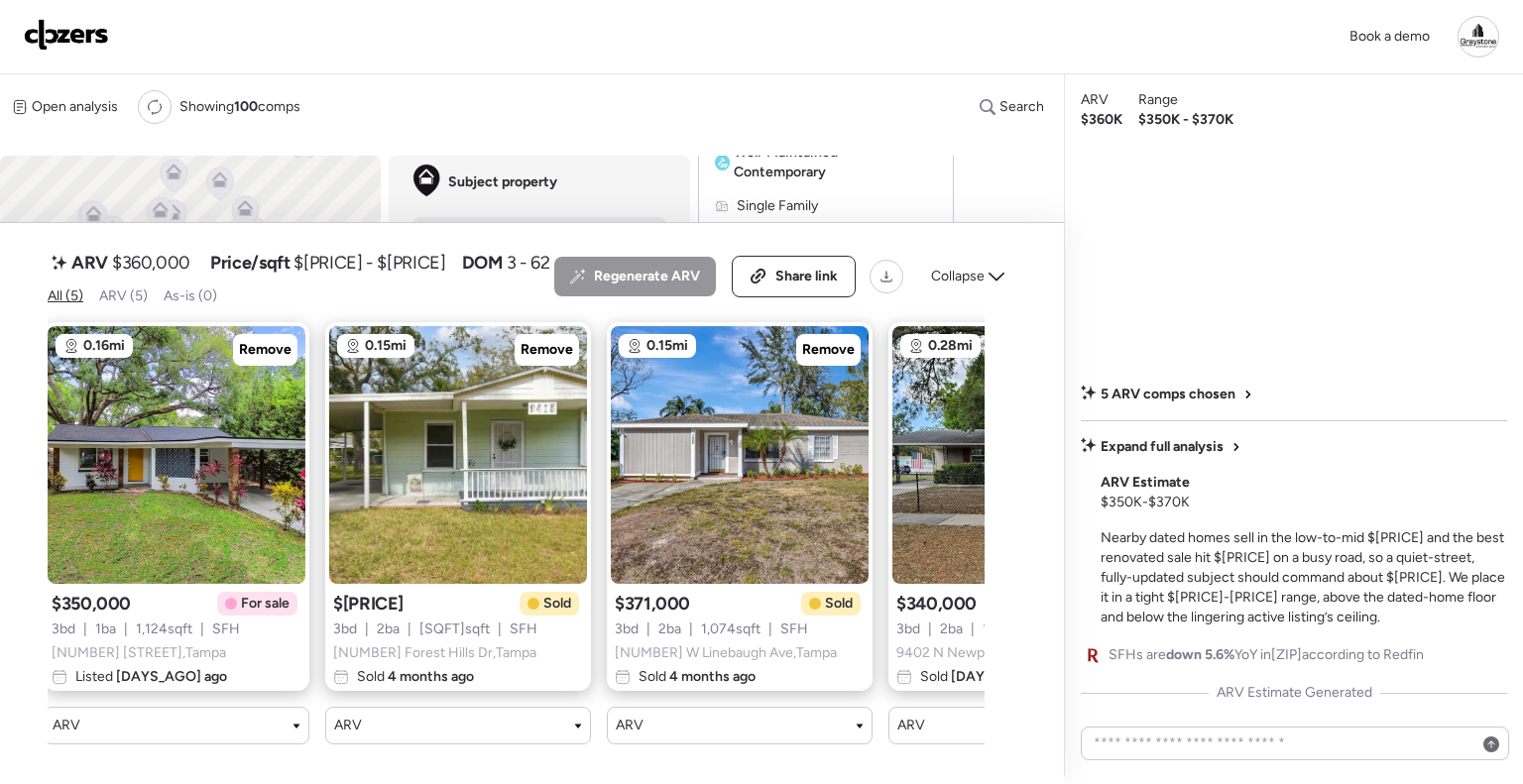 scroll, scrollTop: 0, scrollLeft: 0, axis: both 